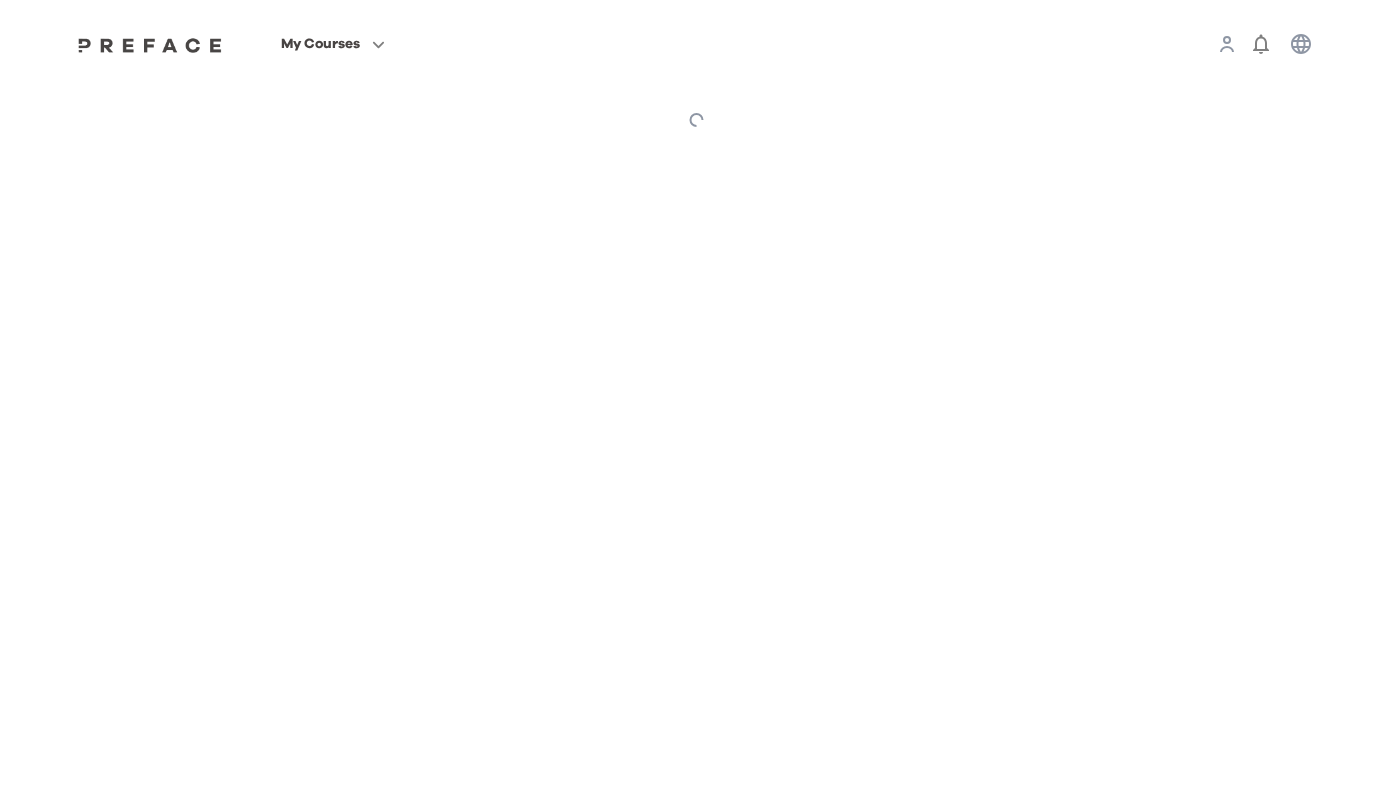 scroll, scrollTop: 0, scrollLeft: 0, axis: both 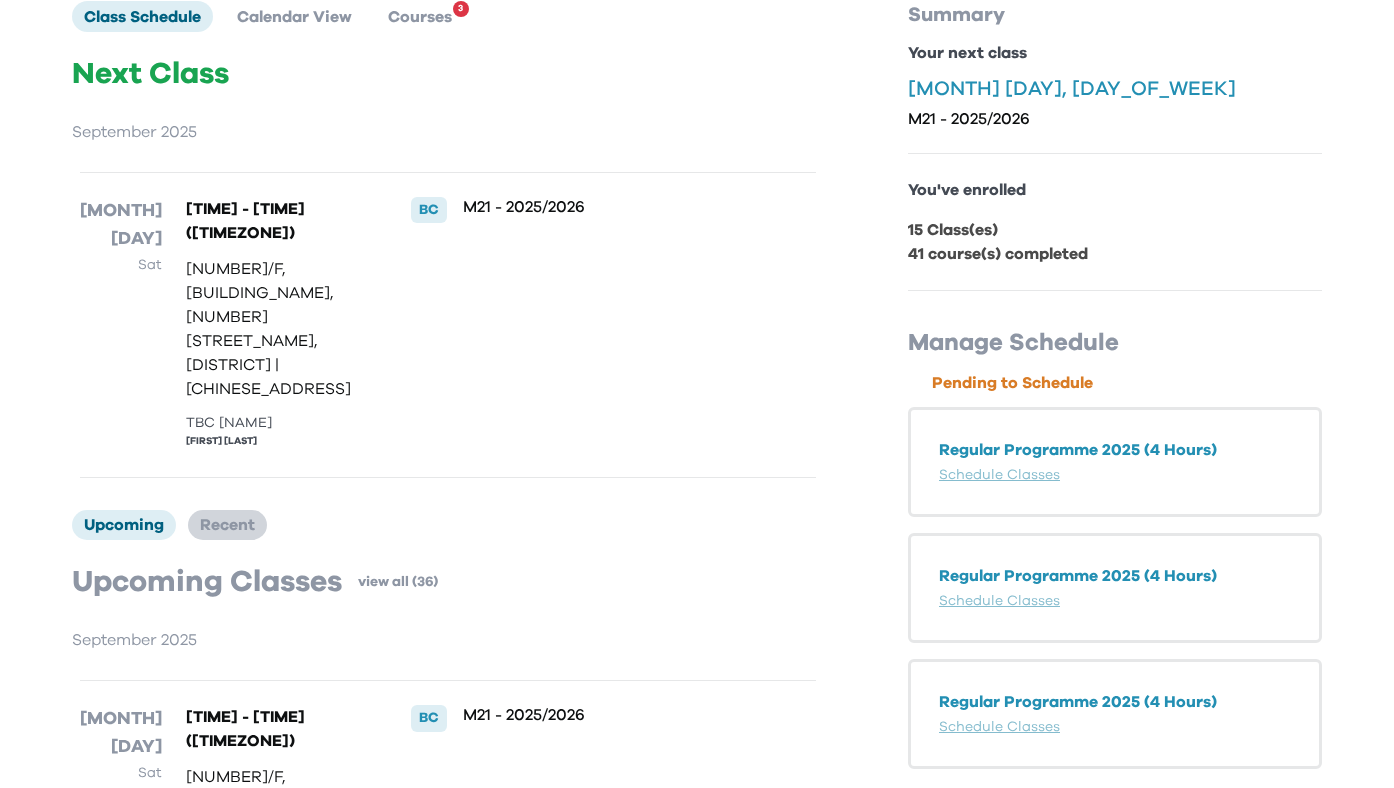 click on "Recent" at bounding box center [227, 525] 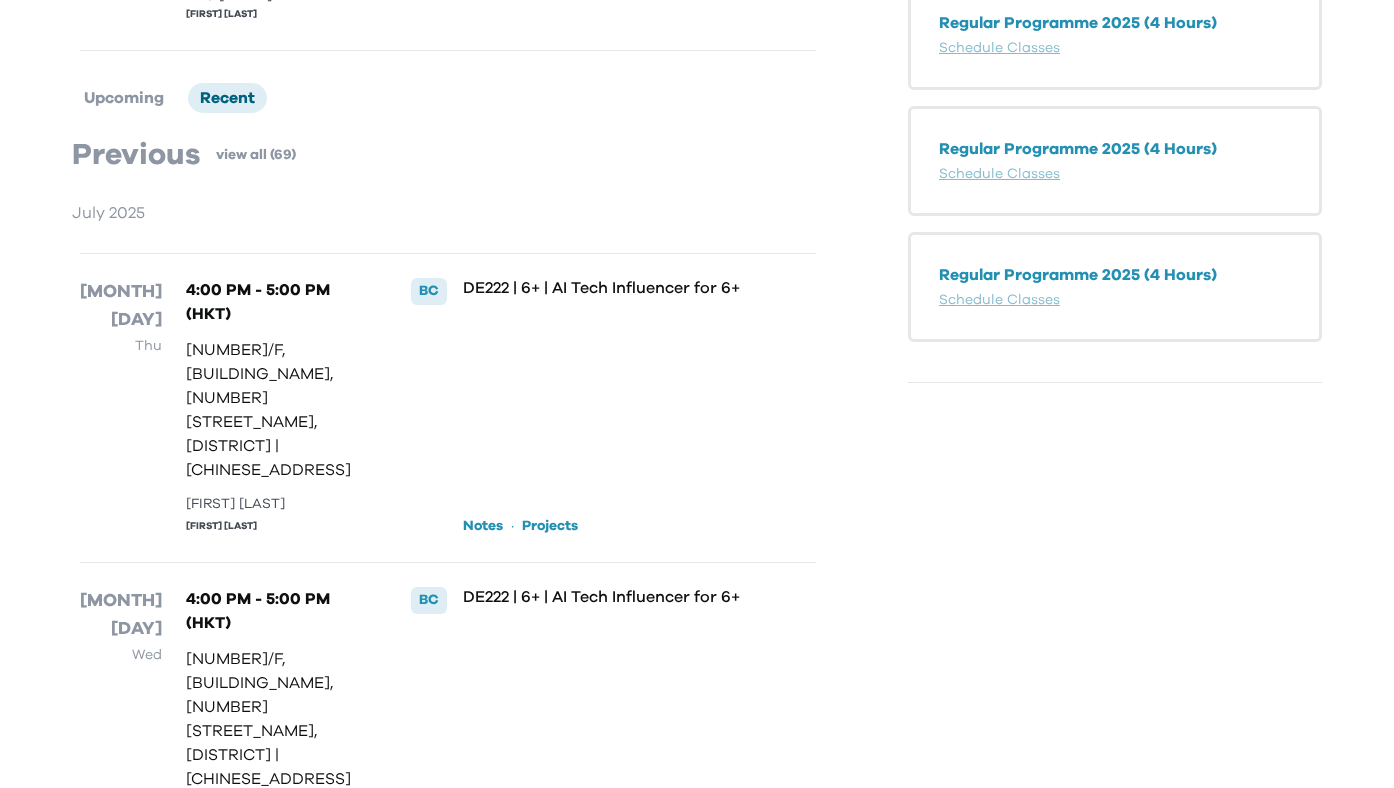 scroll, scrollTop: 384, scrollLeft: 0, axis: vertical 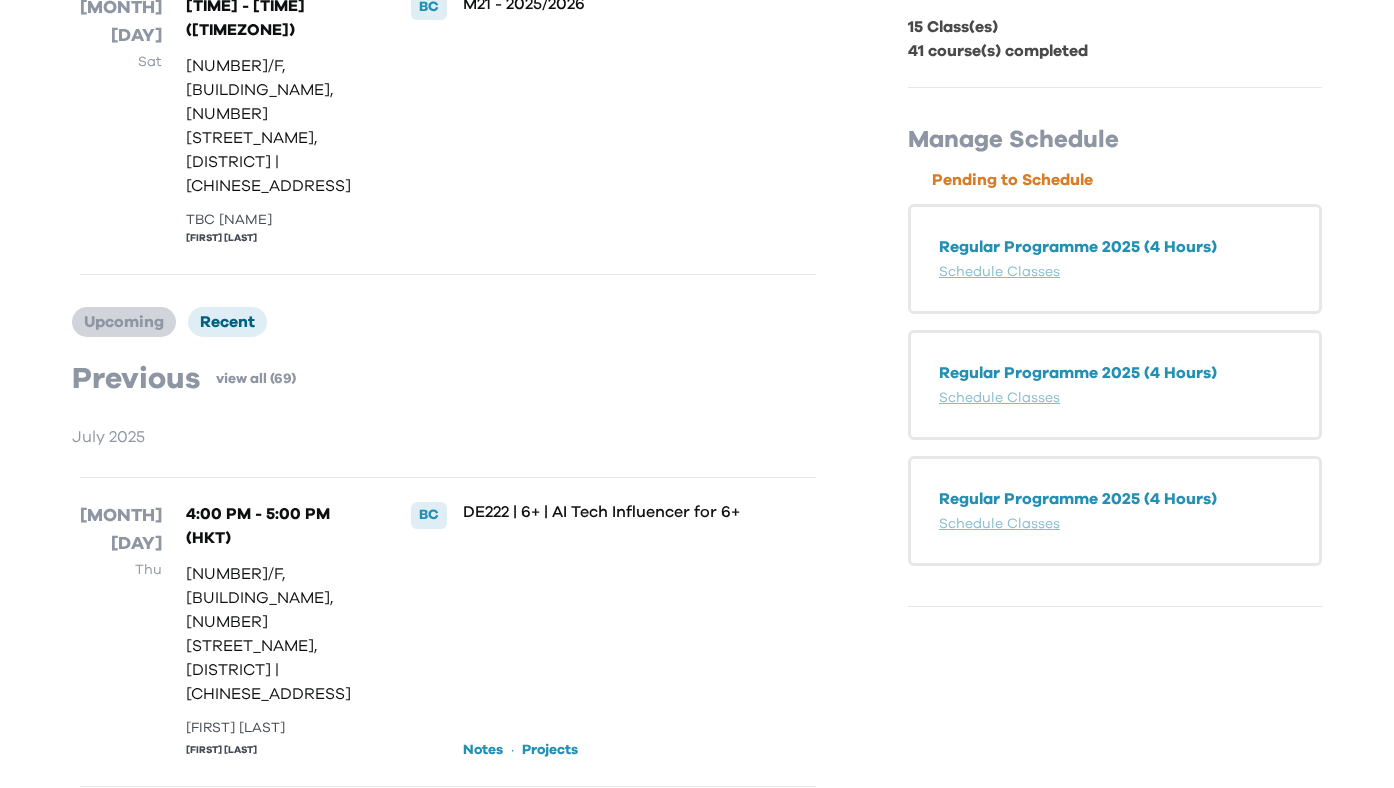 click on "Upcoming" at bounding box center [124, 322] 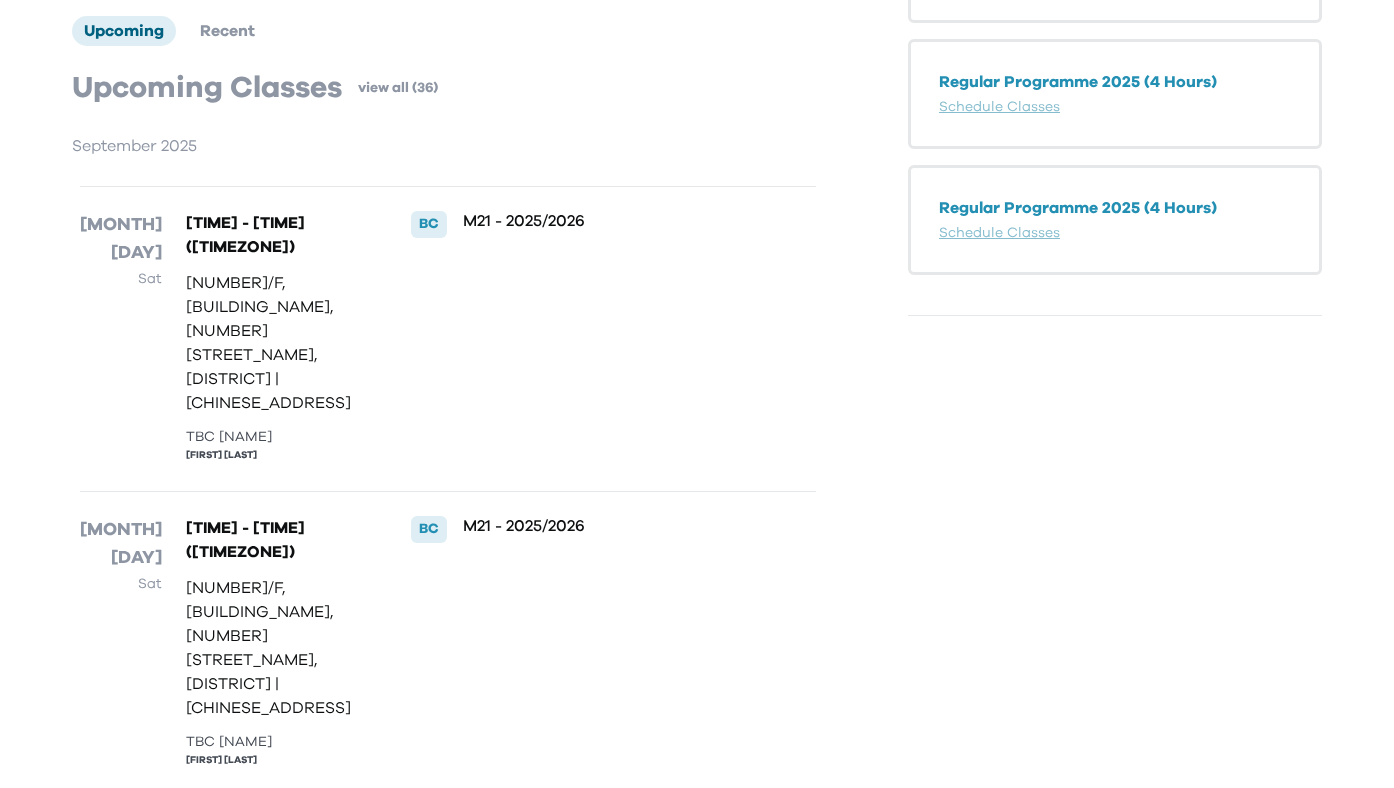 scroll, scrollTop: 378, scrollLeft: 0, axis: vertical 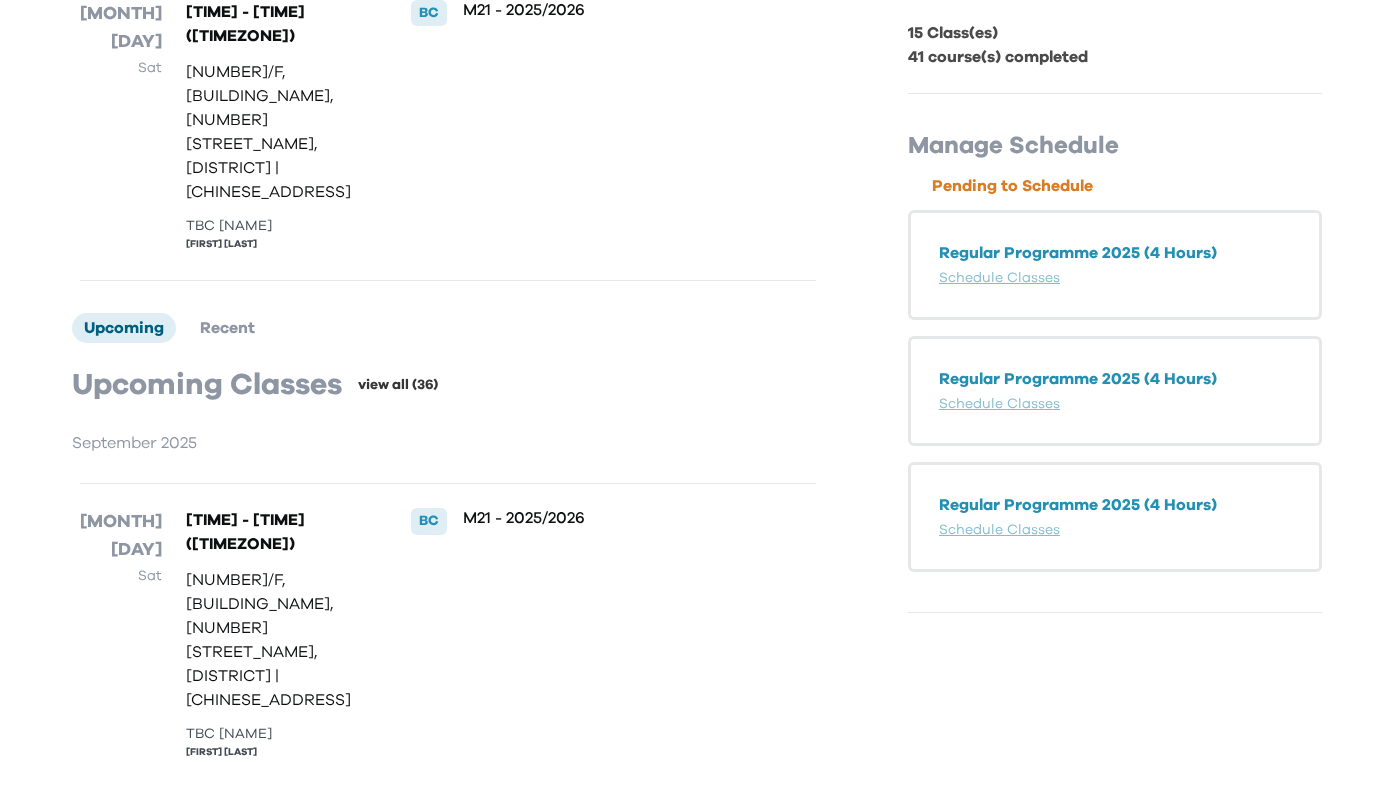 click on "view all (36)" at bounding box center [398, 385] 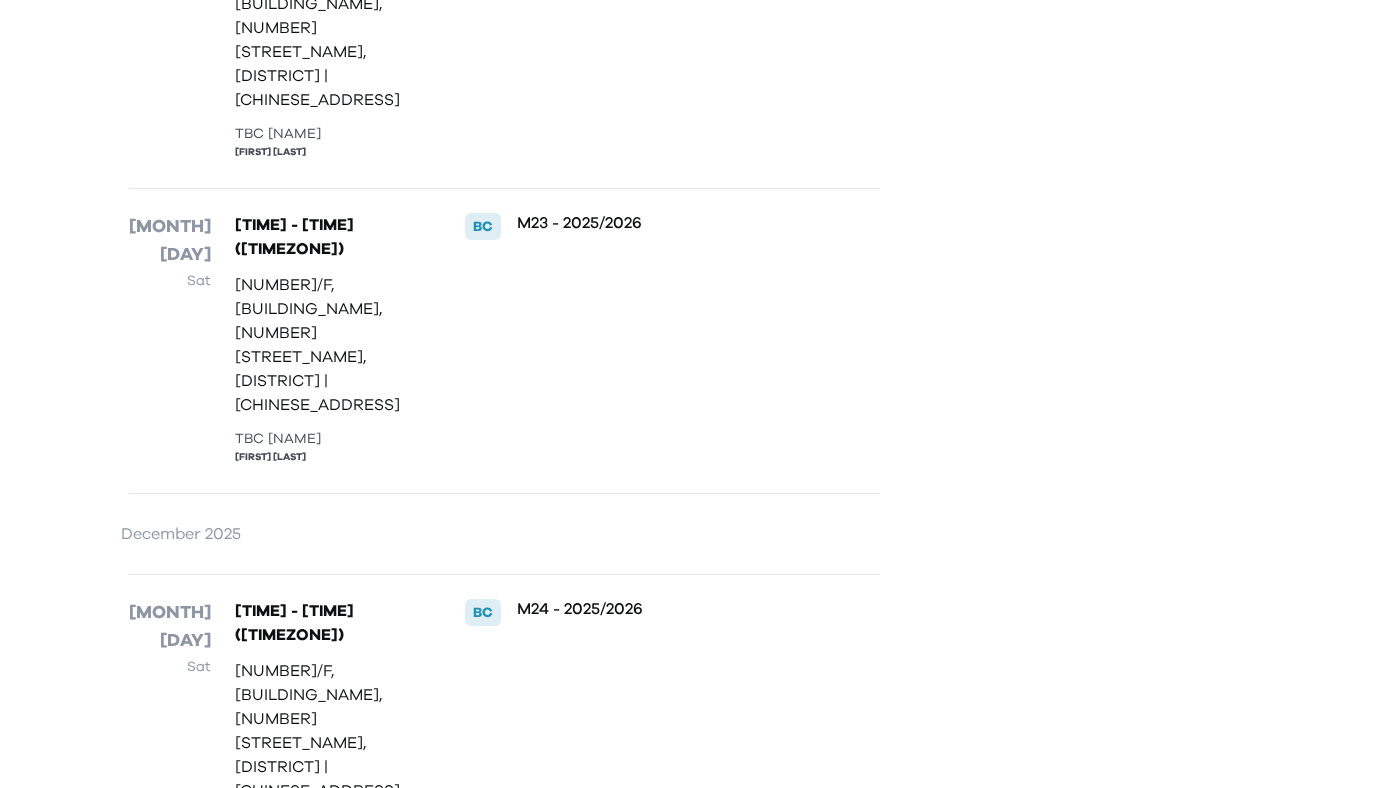 scroll, scrollTop: 4563, scrollLeft: 0, axis: vertical 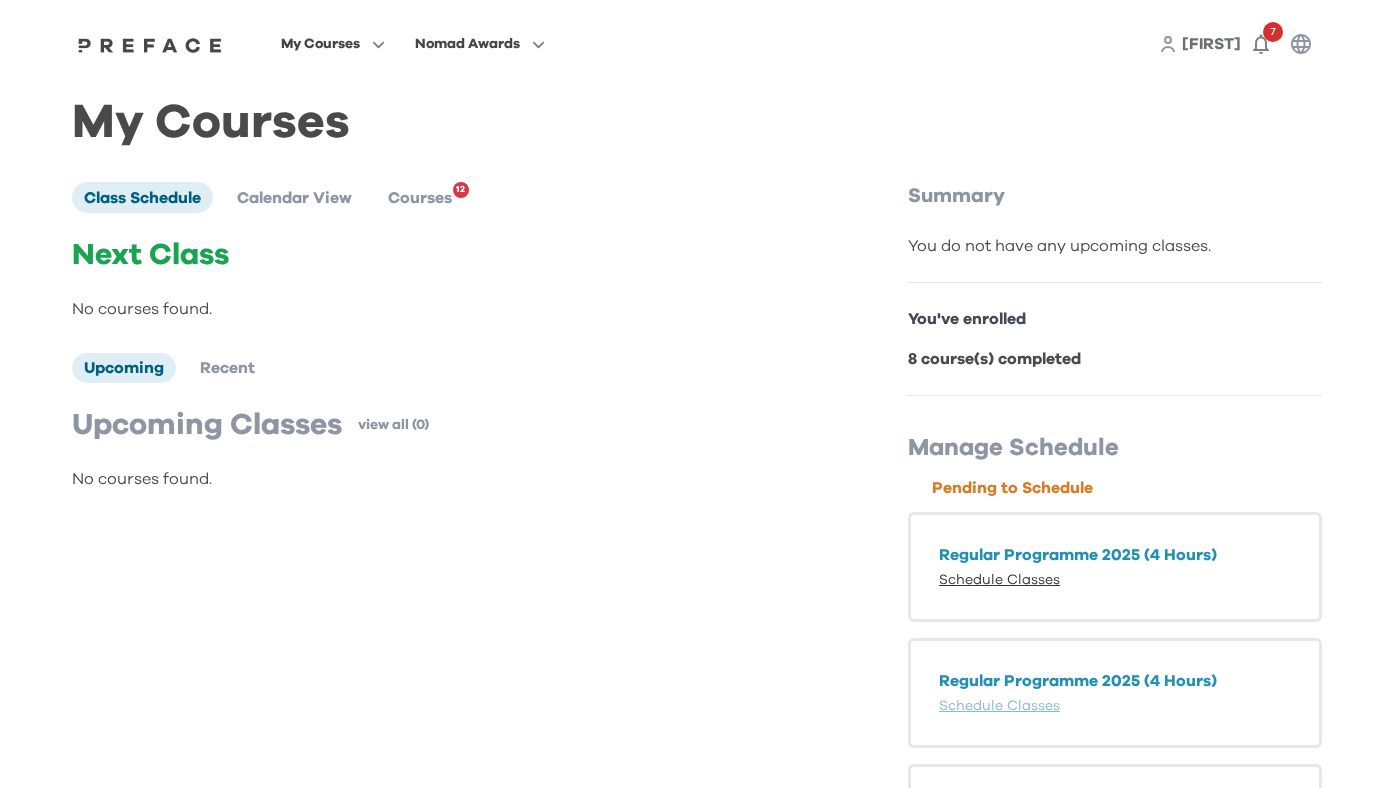 click on "Schedule Classes" at bounding box center [999, 580] 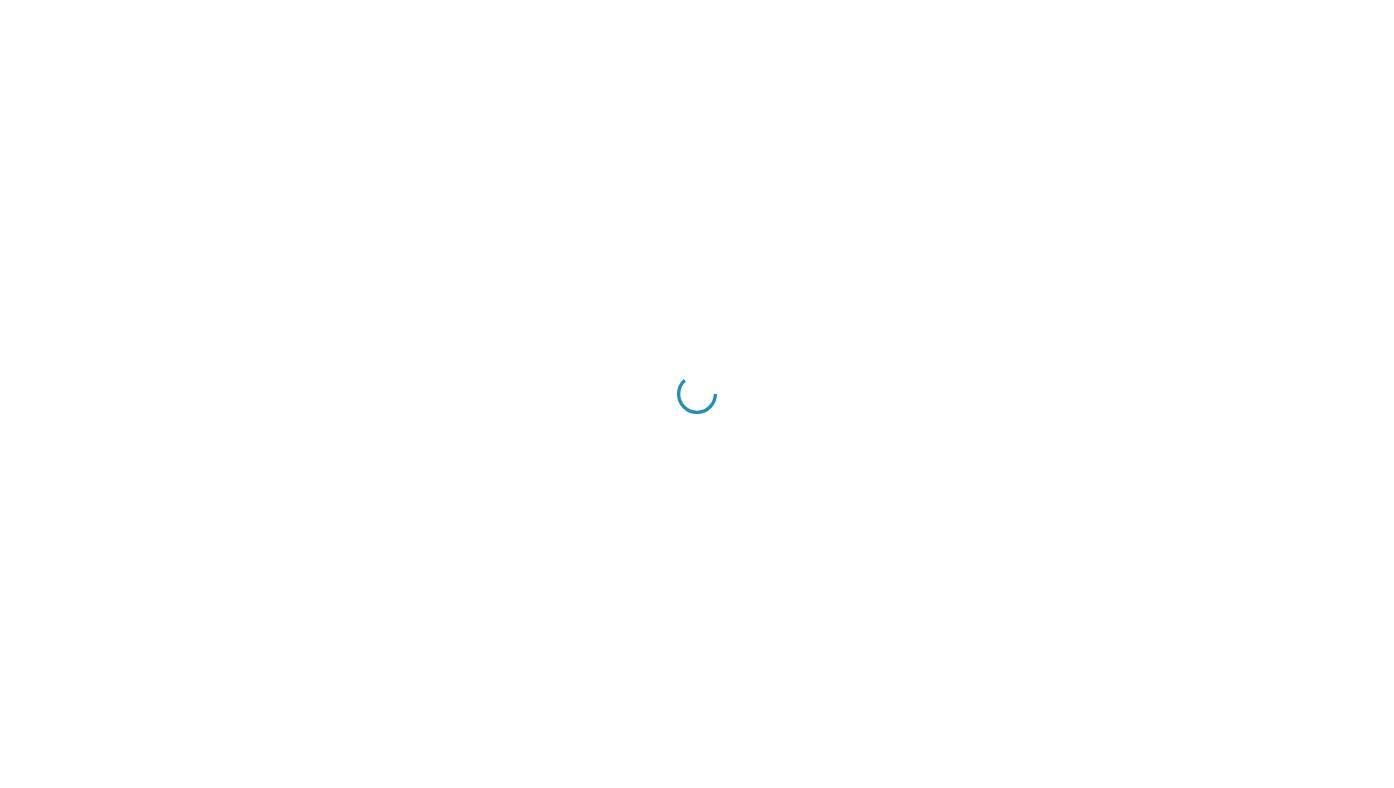 scroll, scrollTop: 0, scrollLeft: 0, axis: both 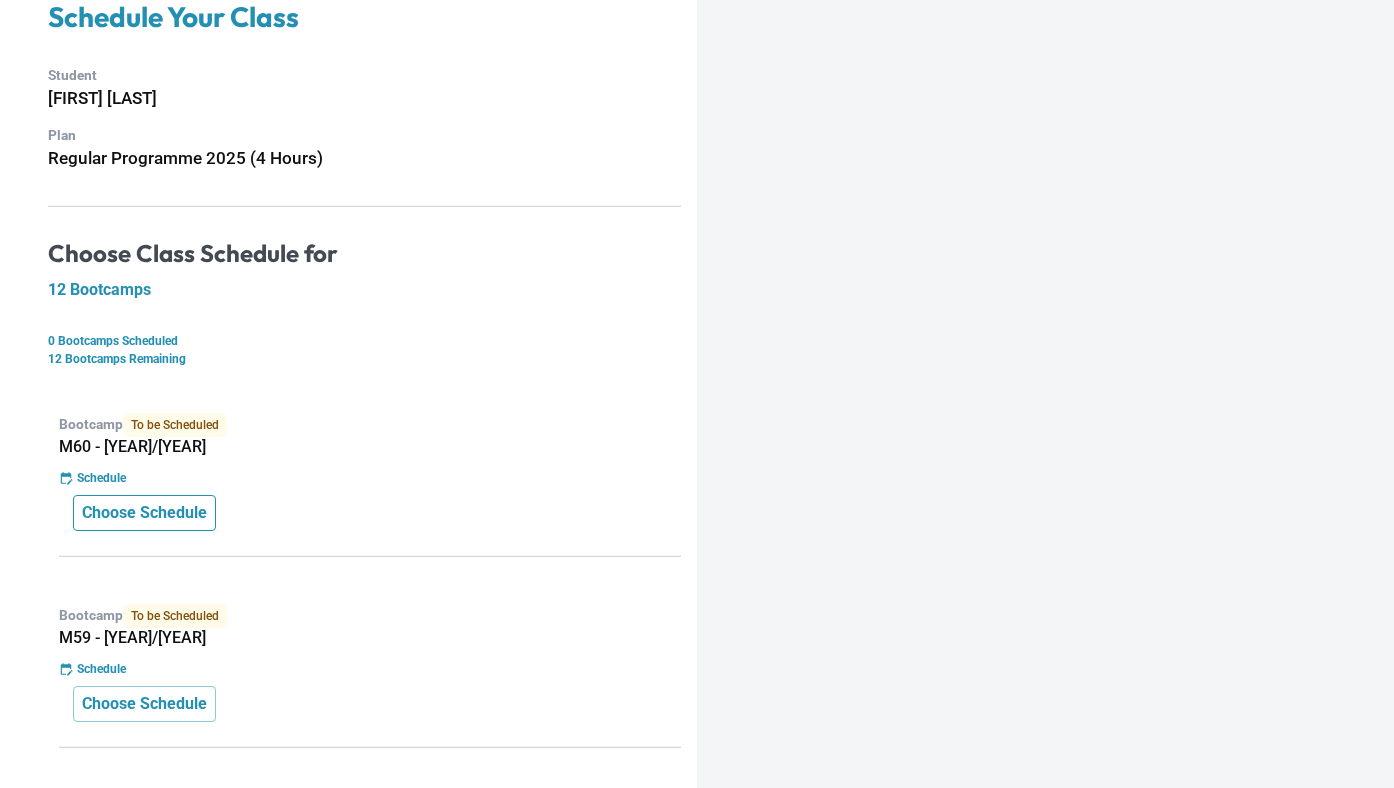 click on "Choose Schedule" at bounding box center [144, 513] 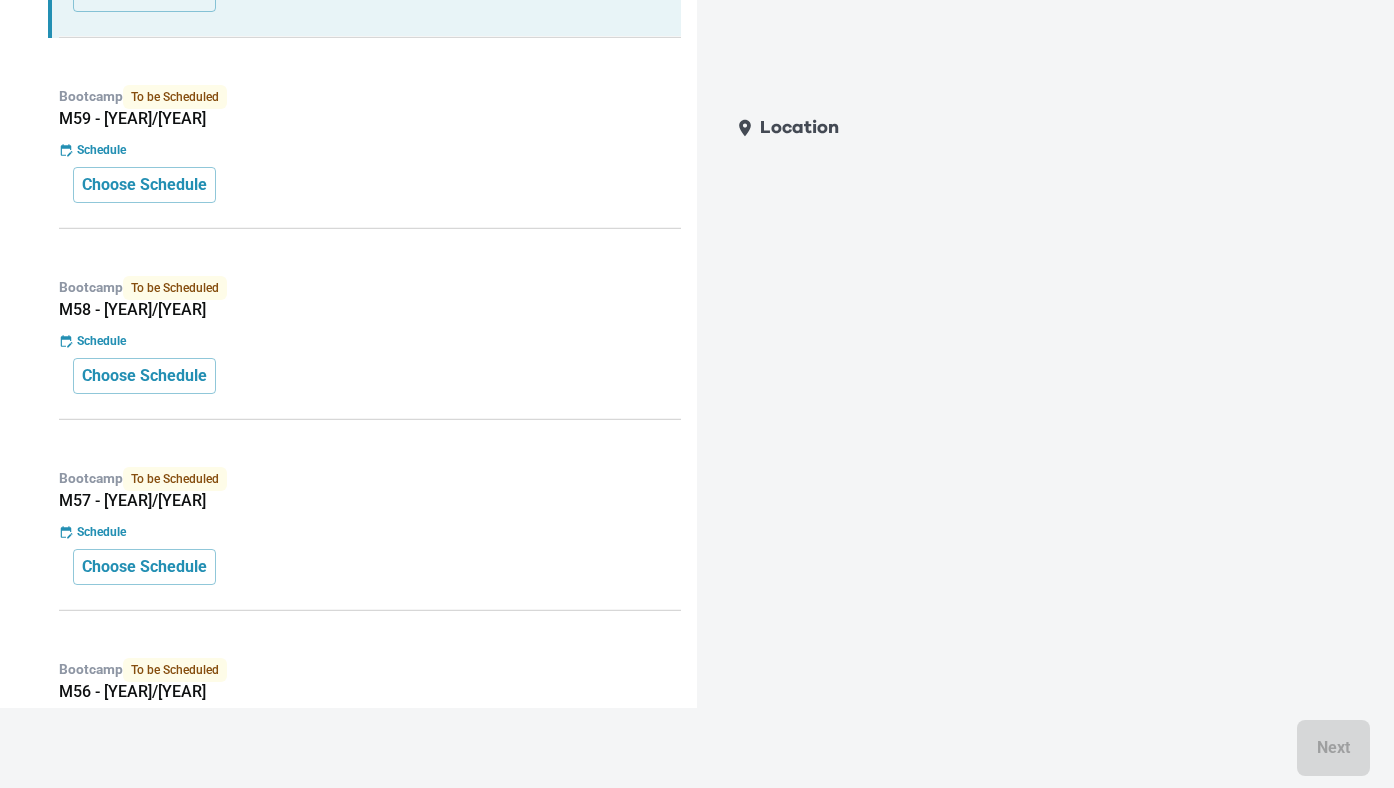 scroll, scrollTop: 660, scrollLeft: 0, axis: vertical 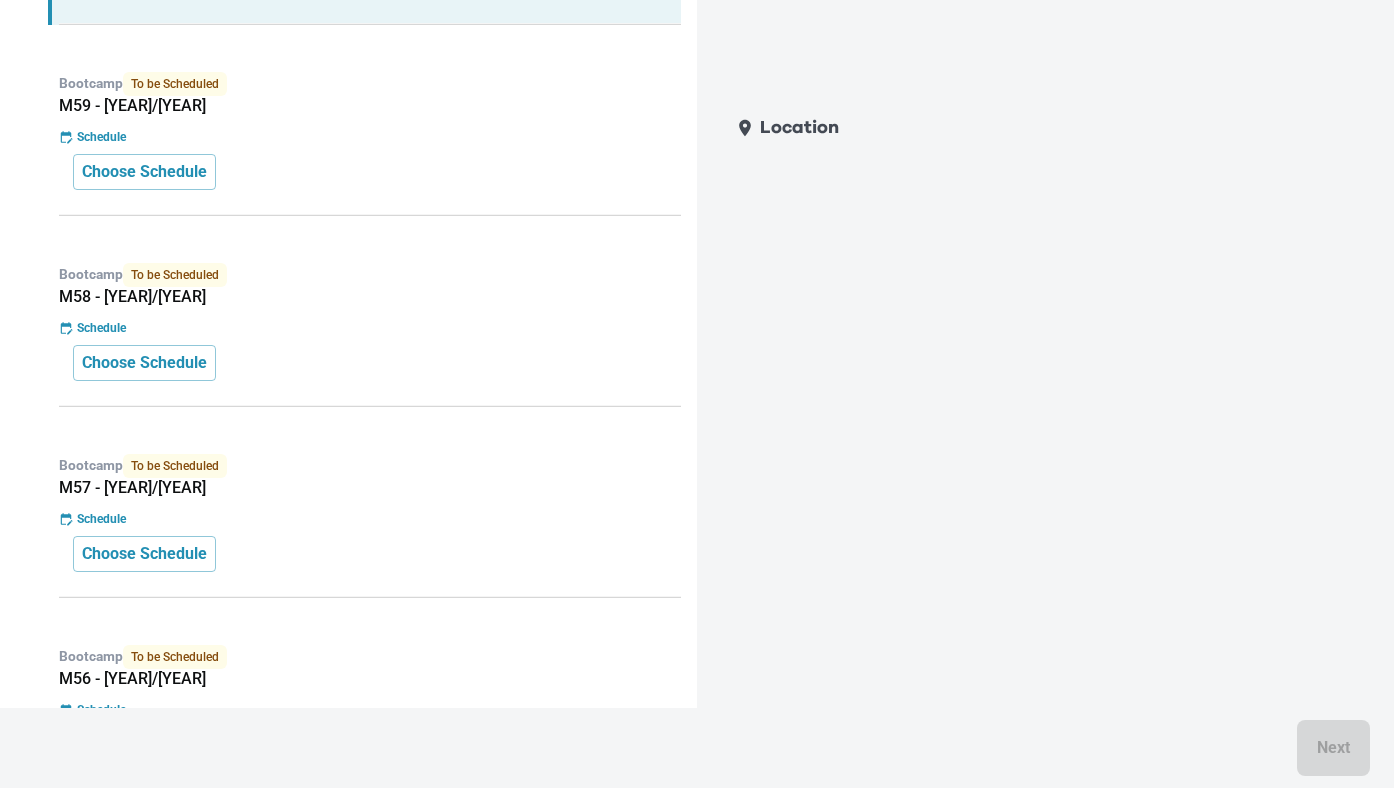 click on "Next" at bounding box center [697, 748] 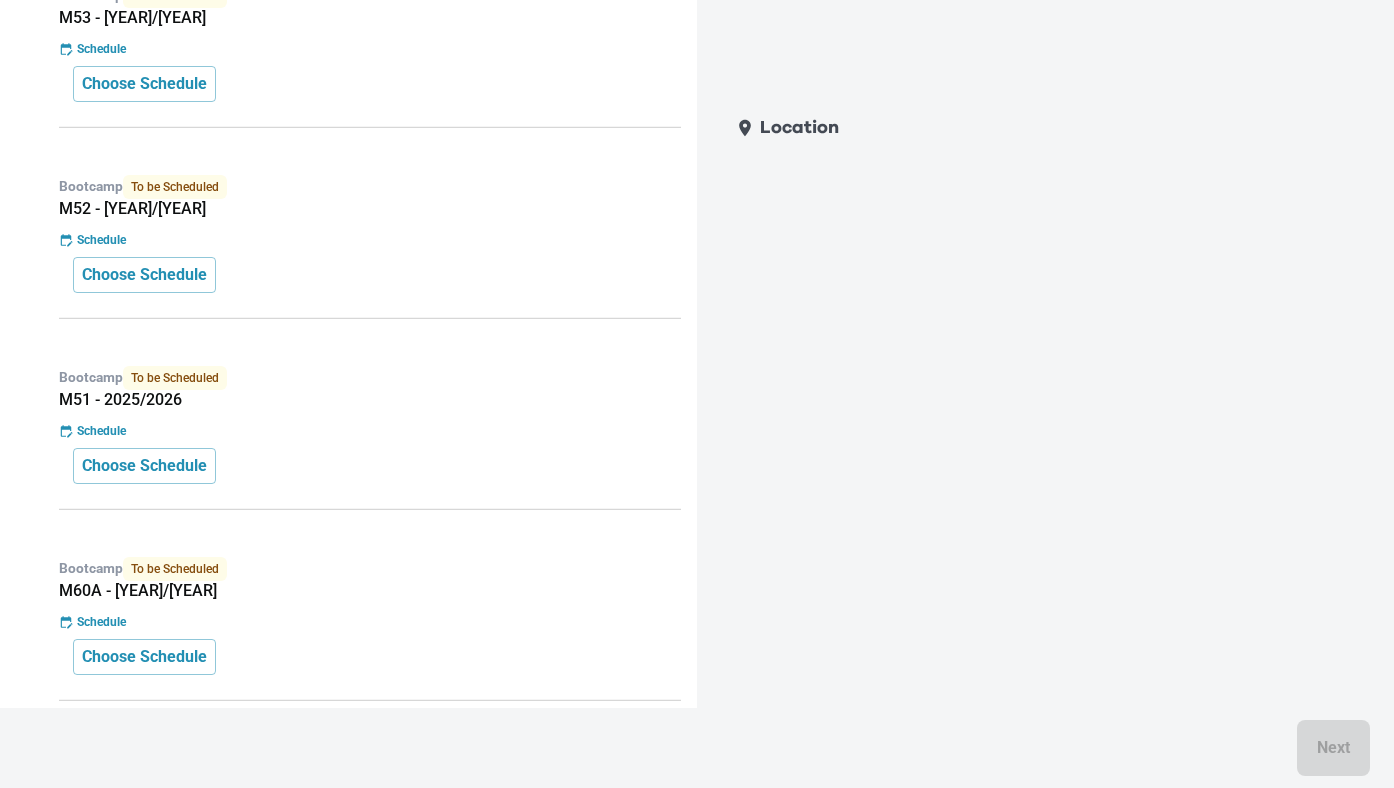 scroll, scrollTop: 1866, scrollLeft: 0, axis: vertical 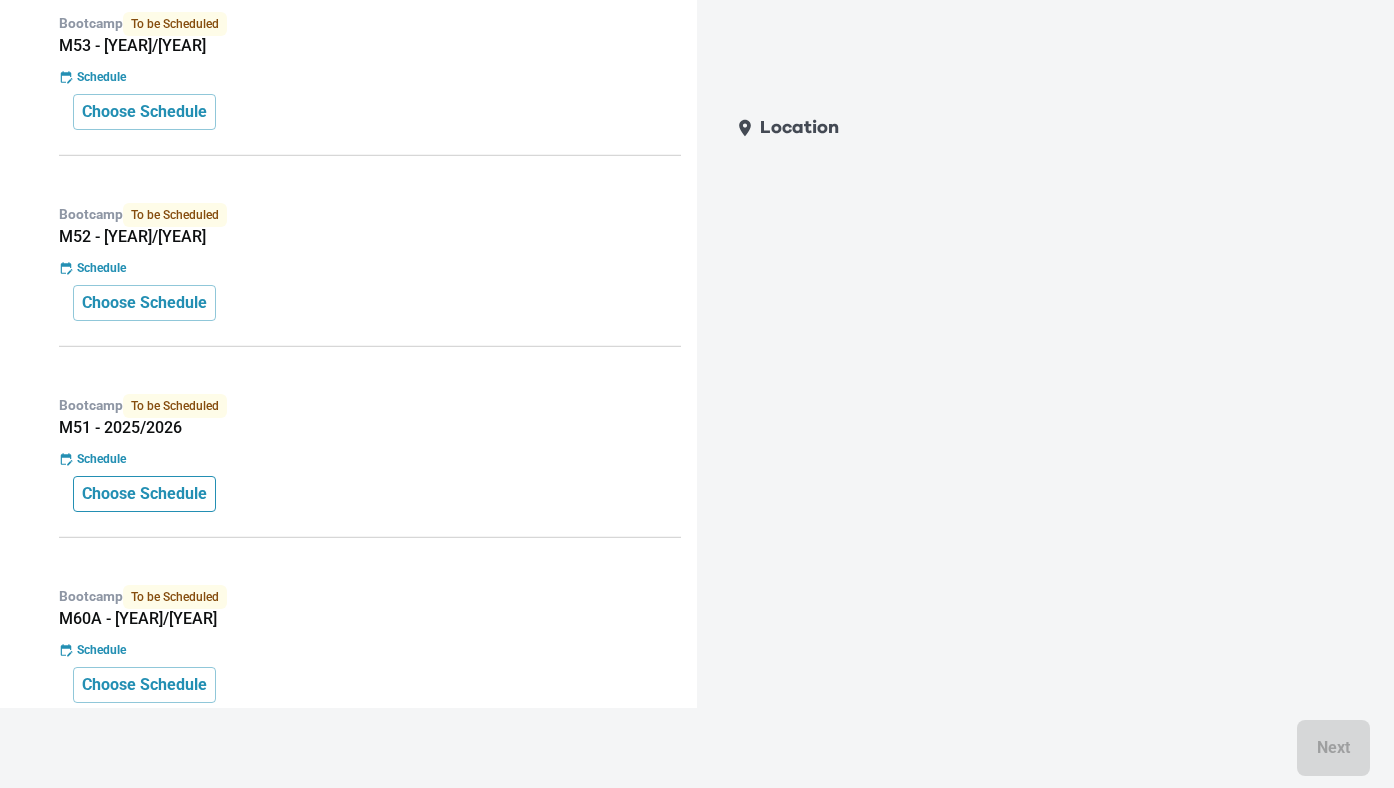 click on "Choose Schedule" at bounding box center [144, 494] 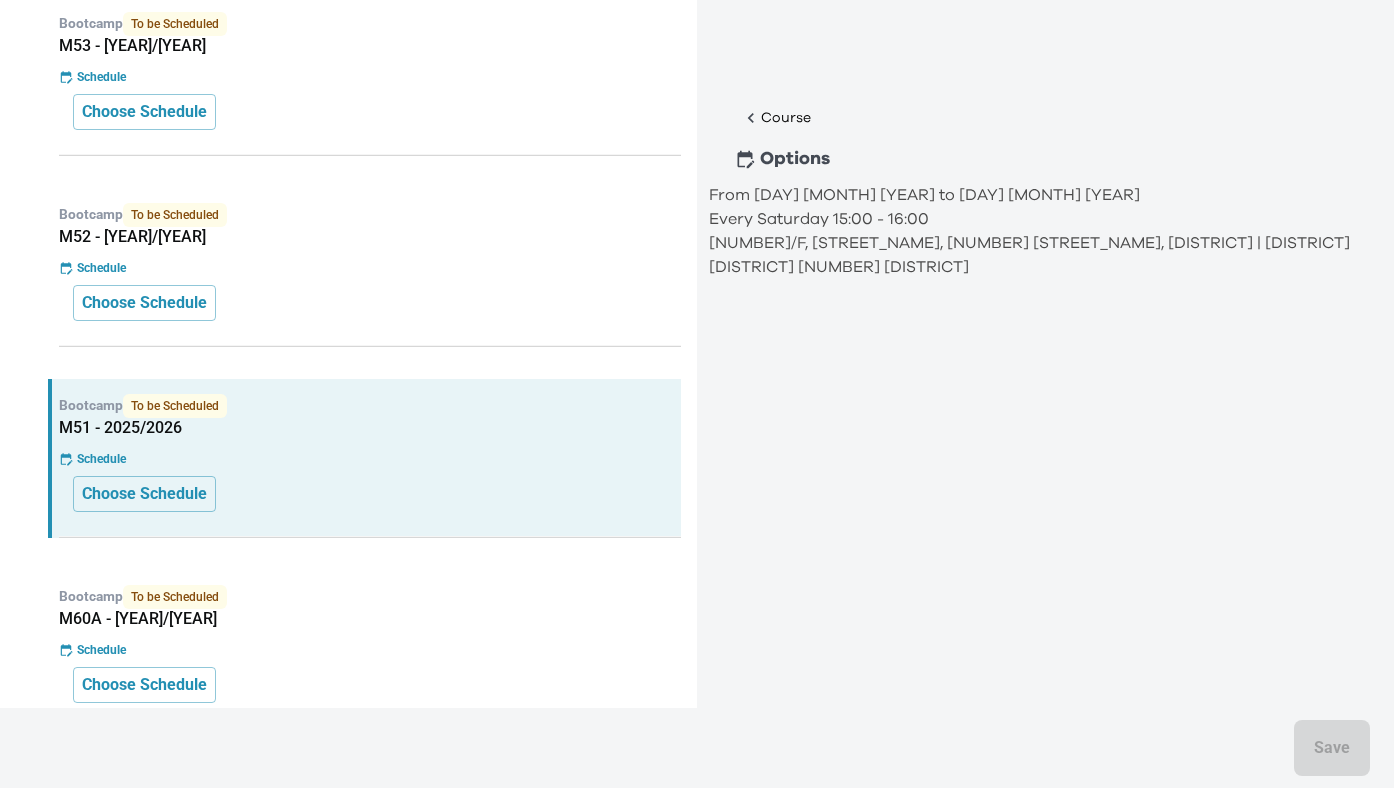 click on "Every Saturday 15:00 - 16:00" at bounding box center [1035, 219] 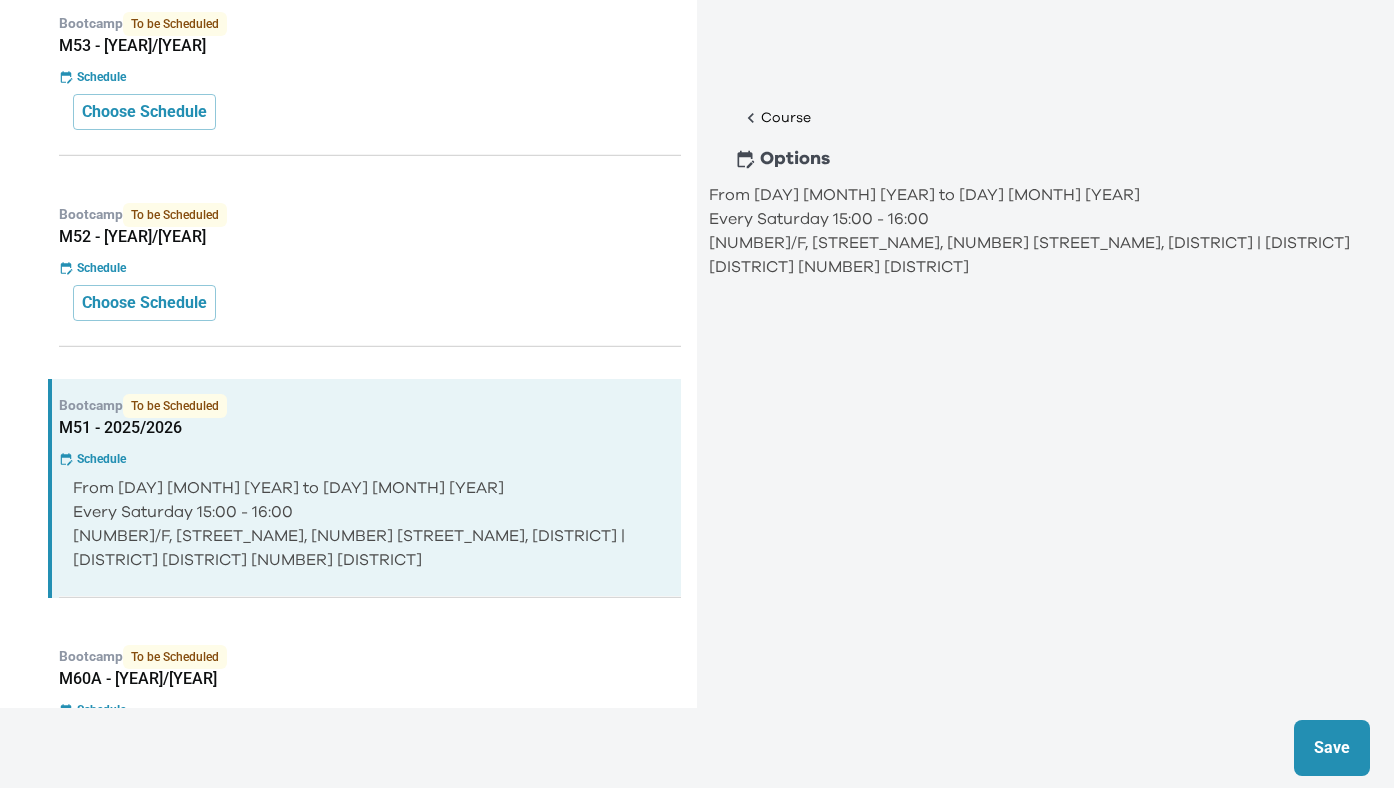 click on "Save" at bounding box center (1332, 748) 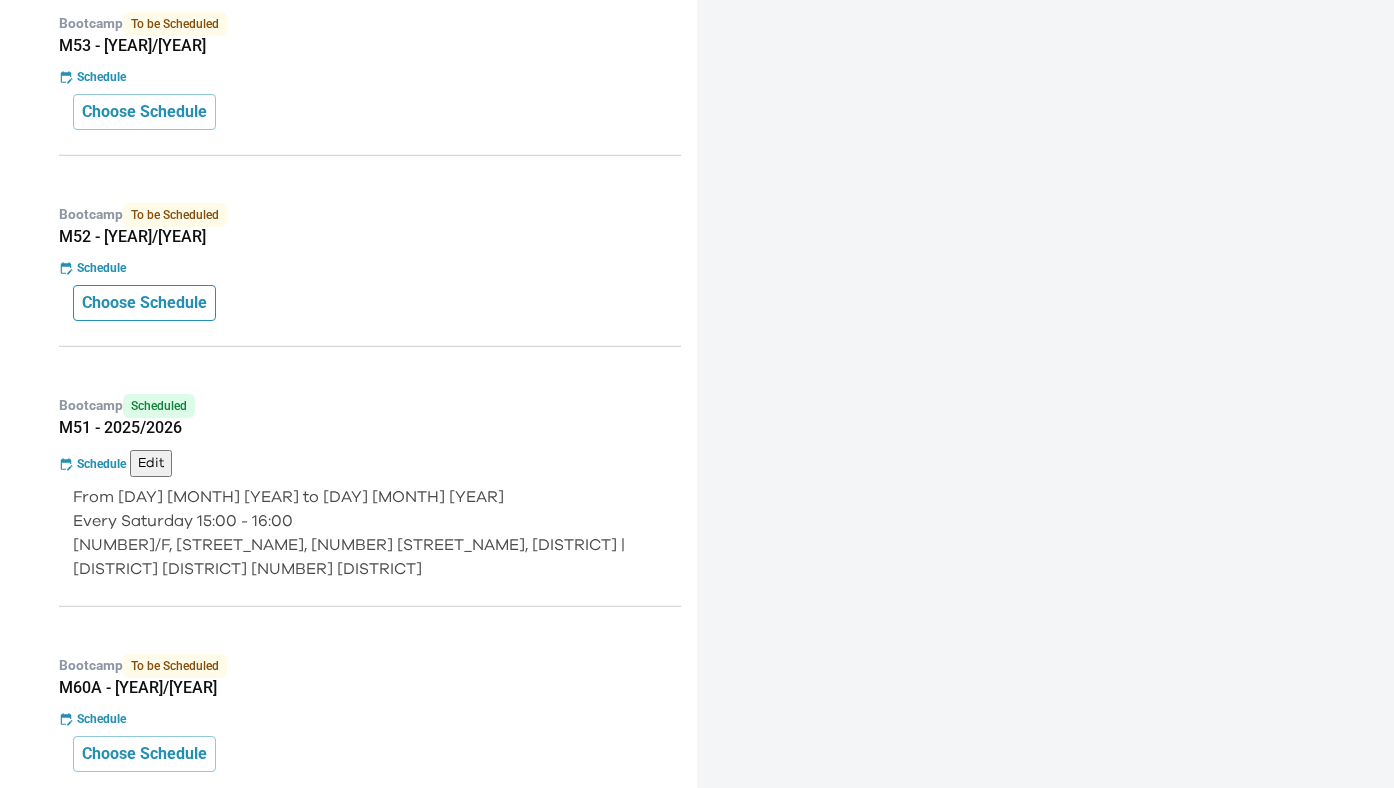 drag, startPoint x: 191, startPoint y: 306, endPoint x: 202, endPoint y: 317, distance: 15.556349 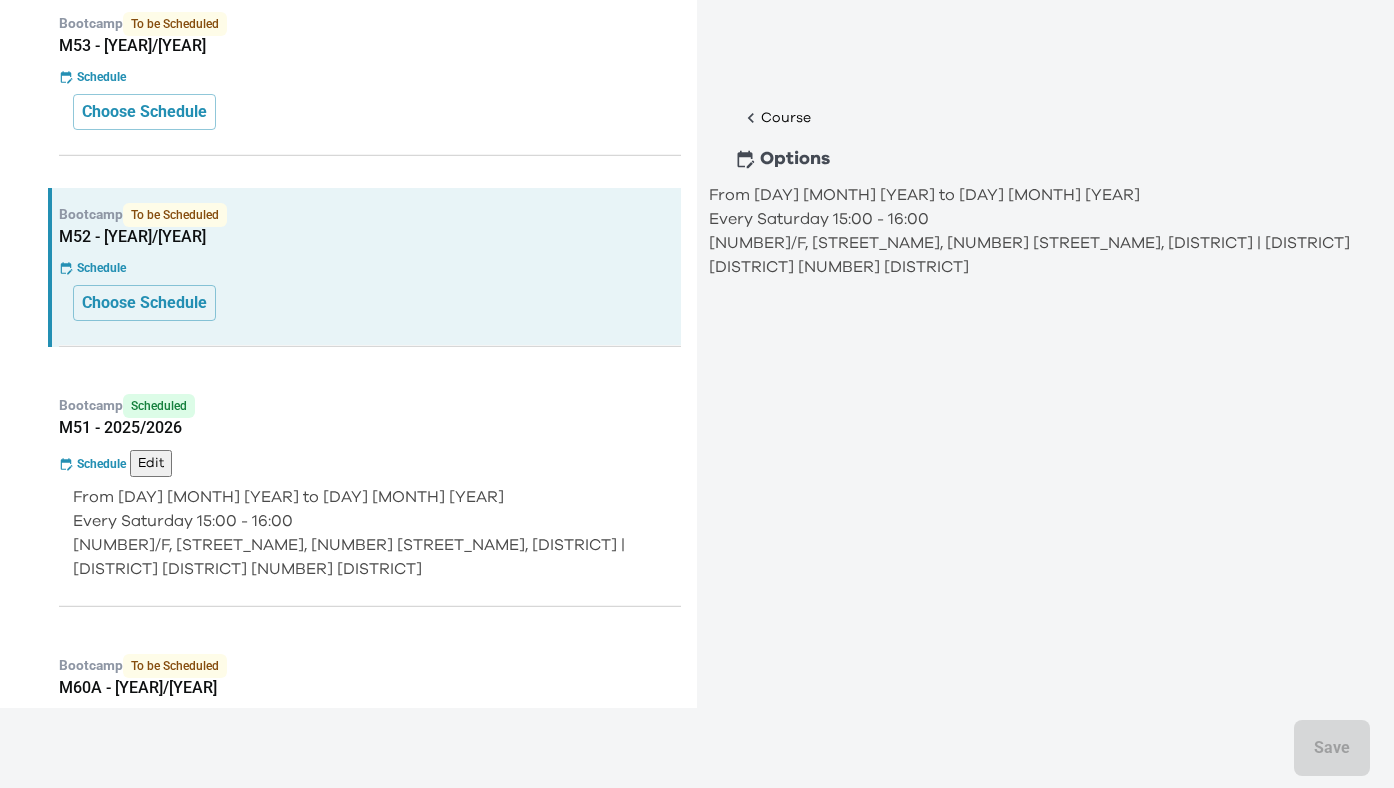 click on "[NUMBER]/F, [BUILDING_NAME], [NUMBER] [STREET_NAME], [DISTRICT] | [CHINESE_ADDRESS]" at bounding box center [1035, 255] 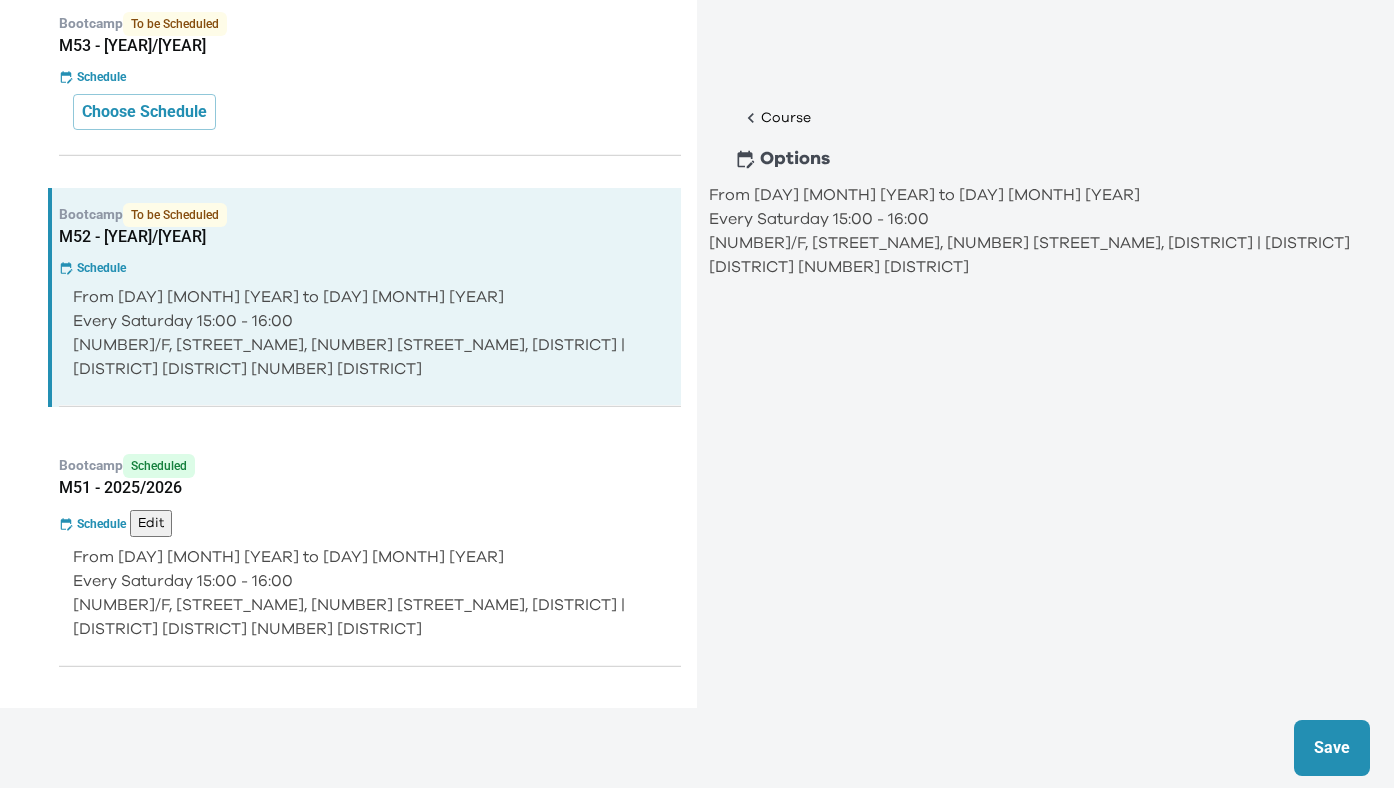 click on "Save" at bounding box center [1332, 748] 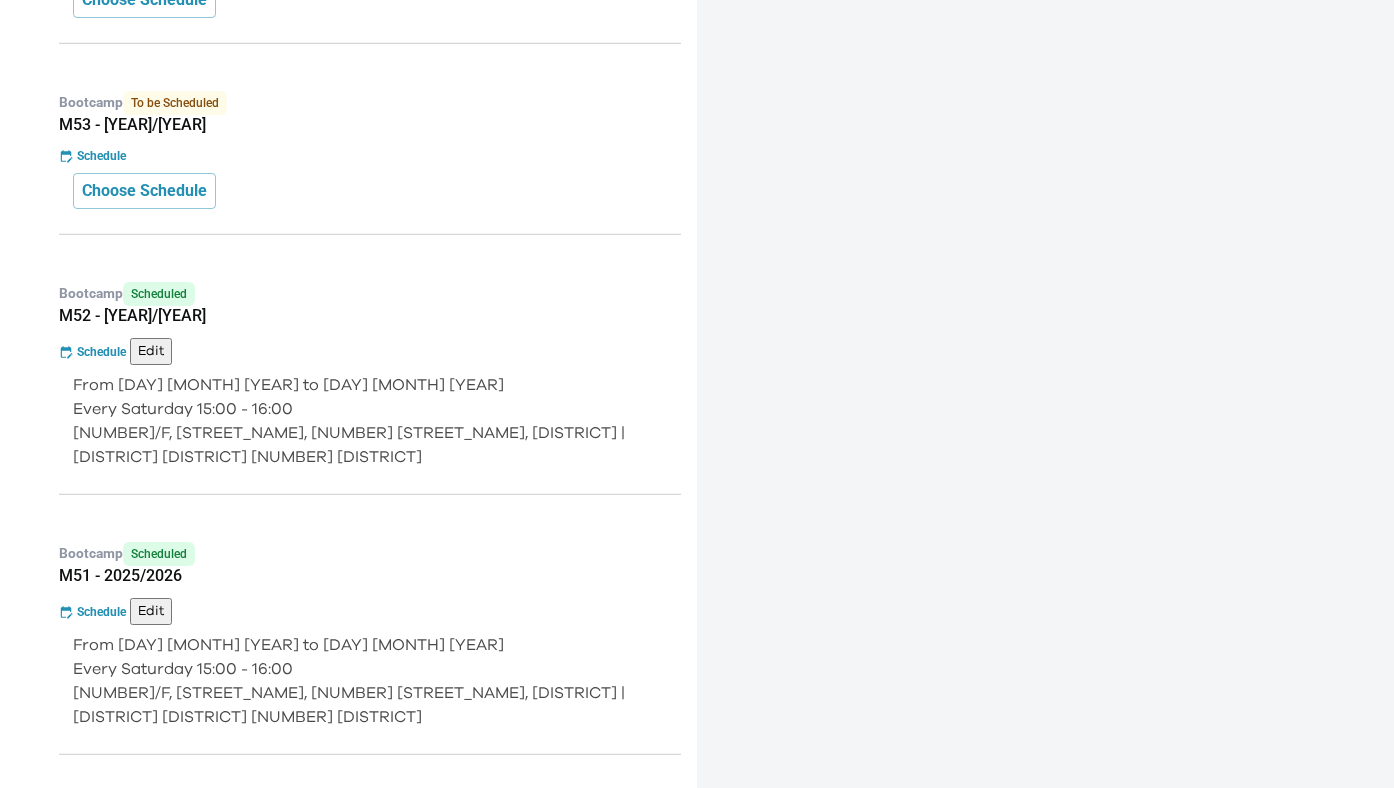 scroll, scrollTop: 1783, scrollLeft: 0, axis: vertical 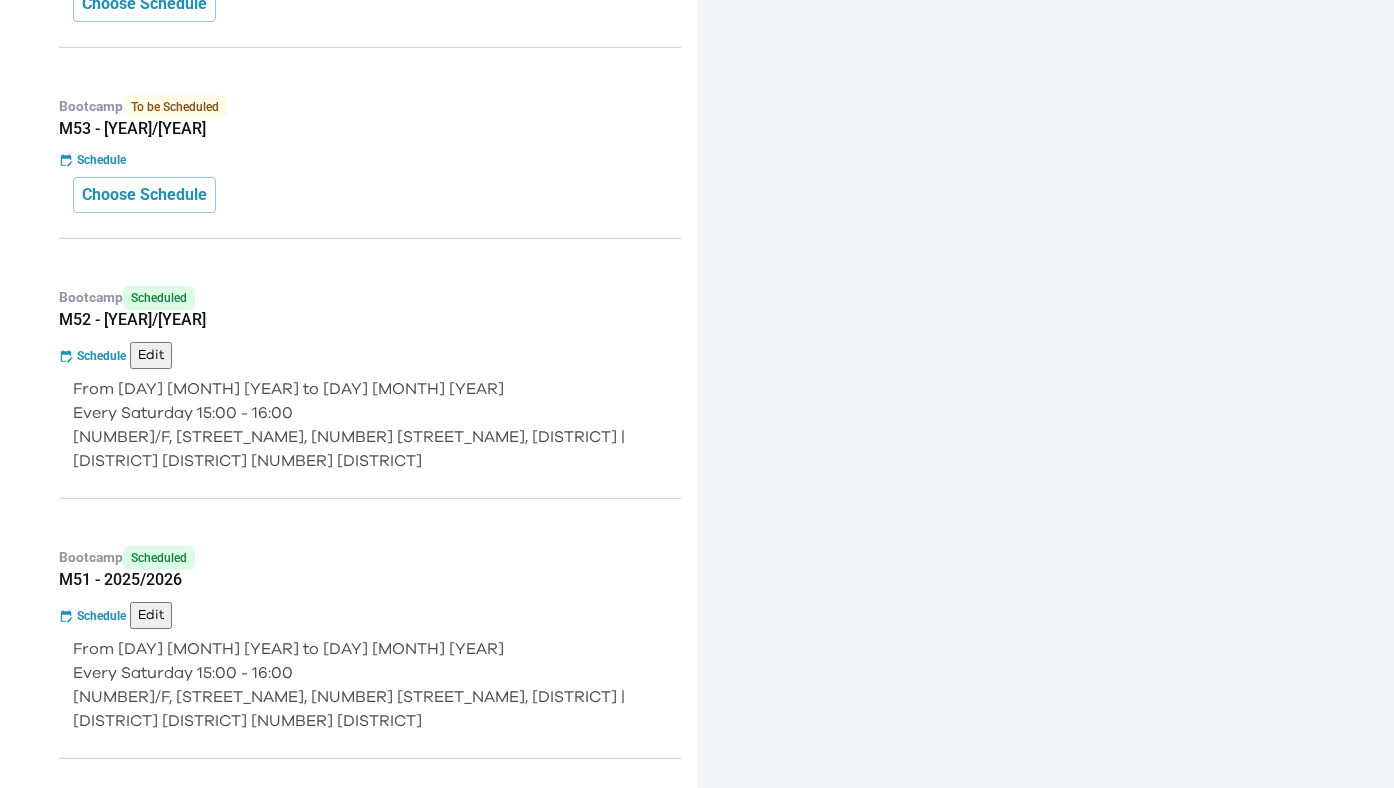 click on "Bootcamp  To be Scheduled M53 - 2025/2026 Schedule Choose Schedule" at bounding box center [364, 159] 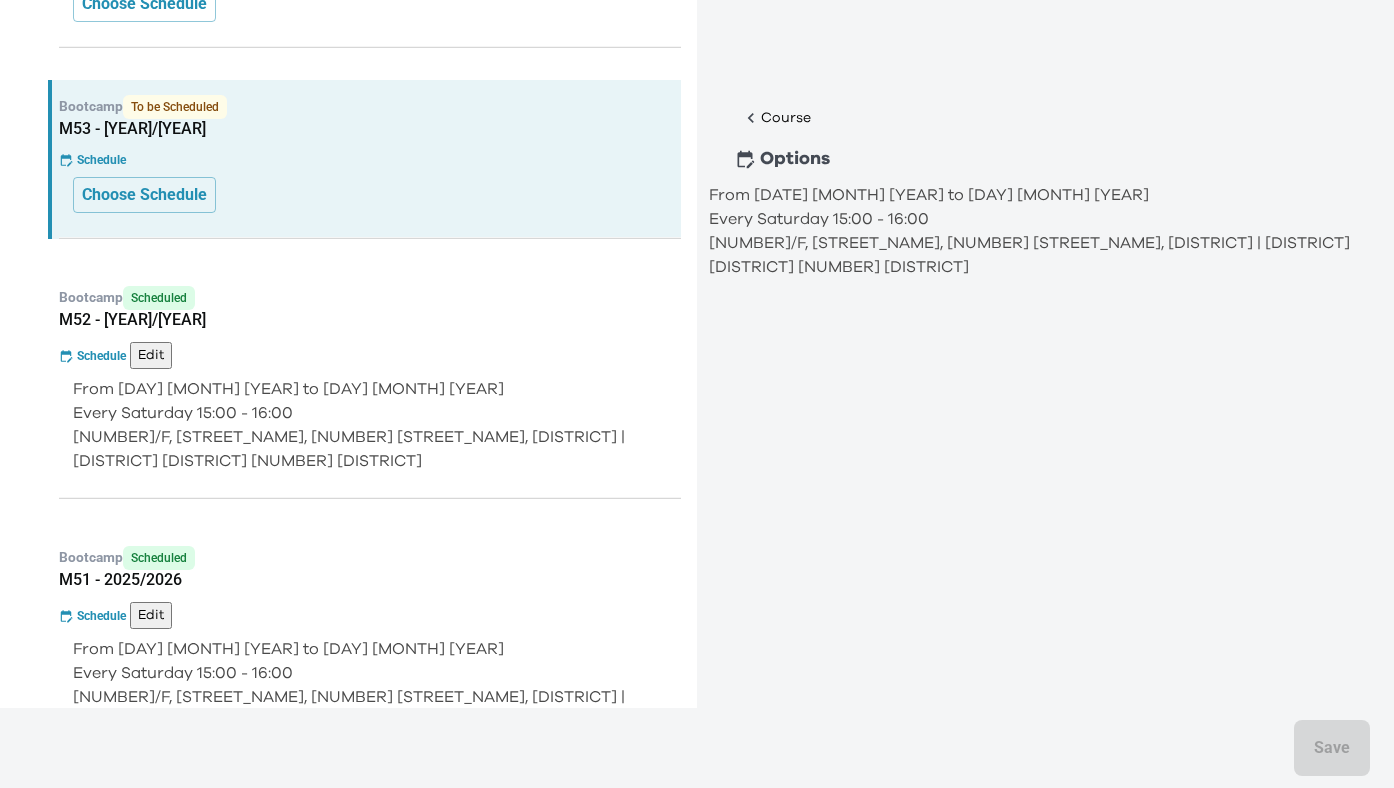 click on "[NUMBER]/F, [BUILDING_NAME], [NUMBER] [STREET_NAME], [DISTRICT] | [CHINESE_ADDRESS]" at bounding box center (1035, 255) 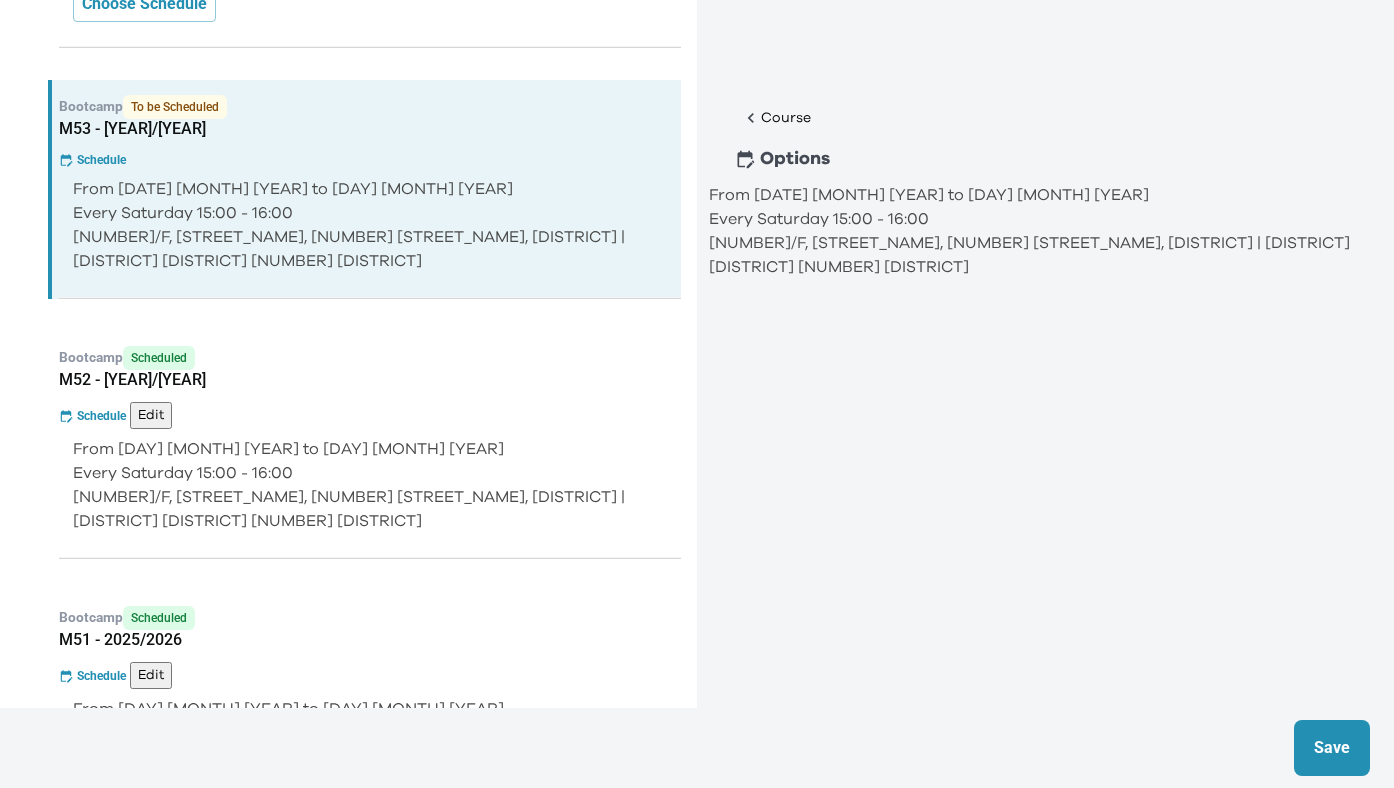 click on "Save" at bounding box center [1332, 748] 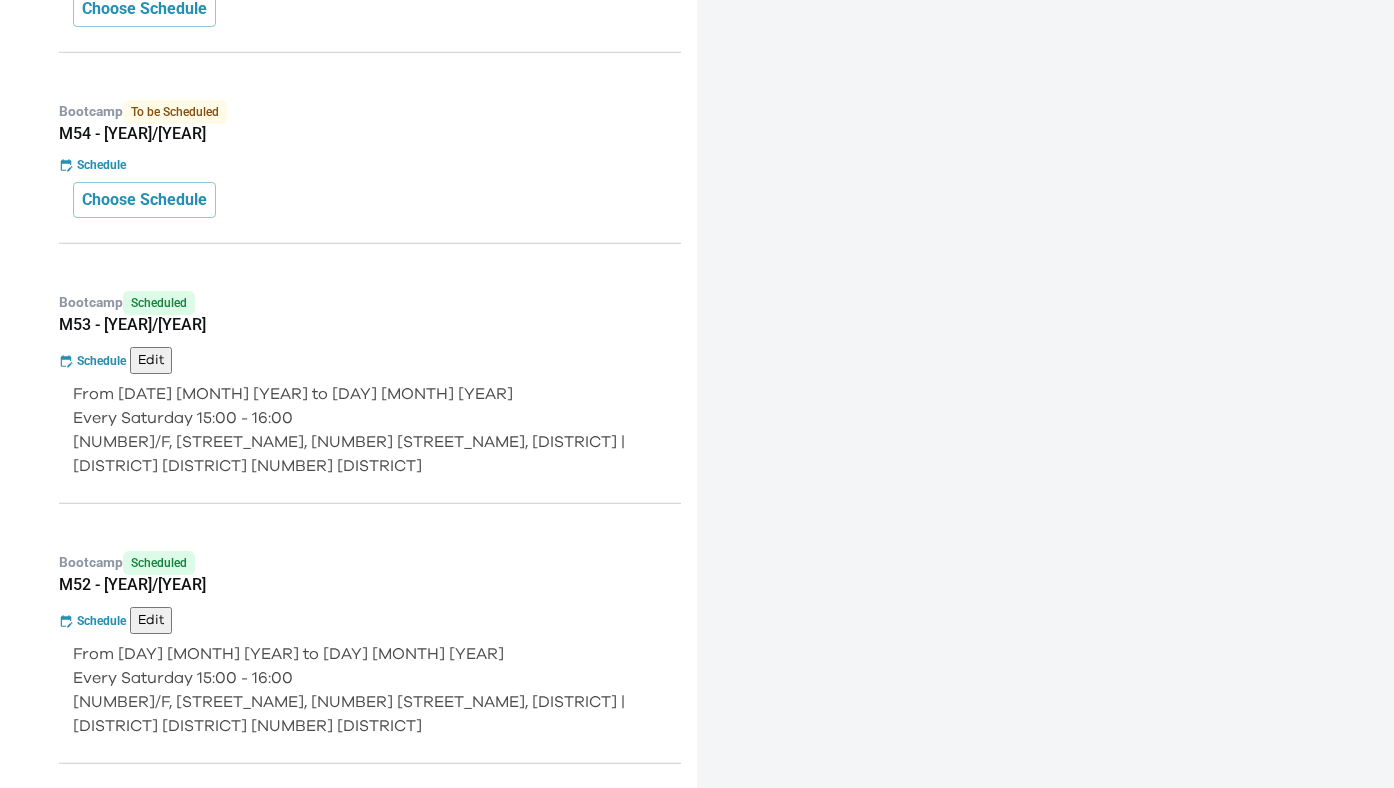 scroll, scrollTop: 1586, scrollLeft: 0, axis: vertical 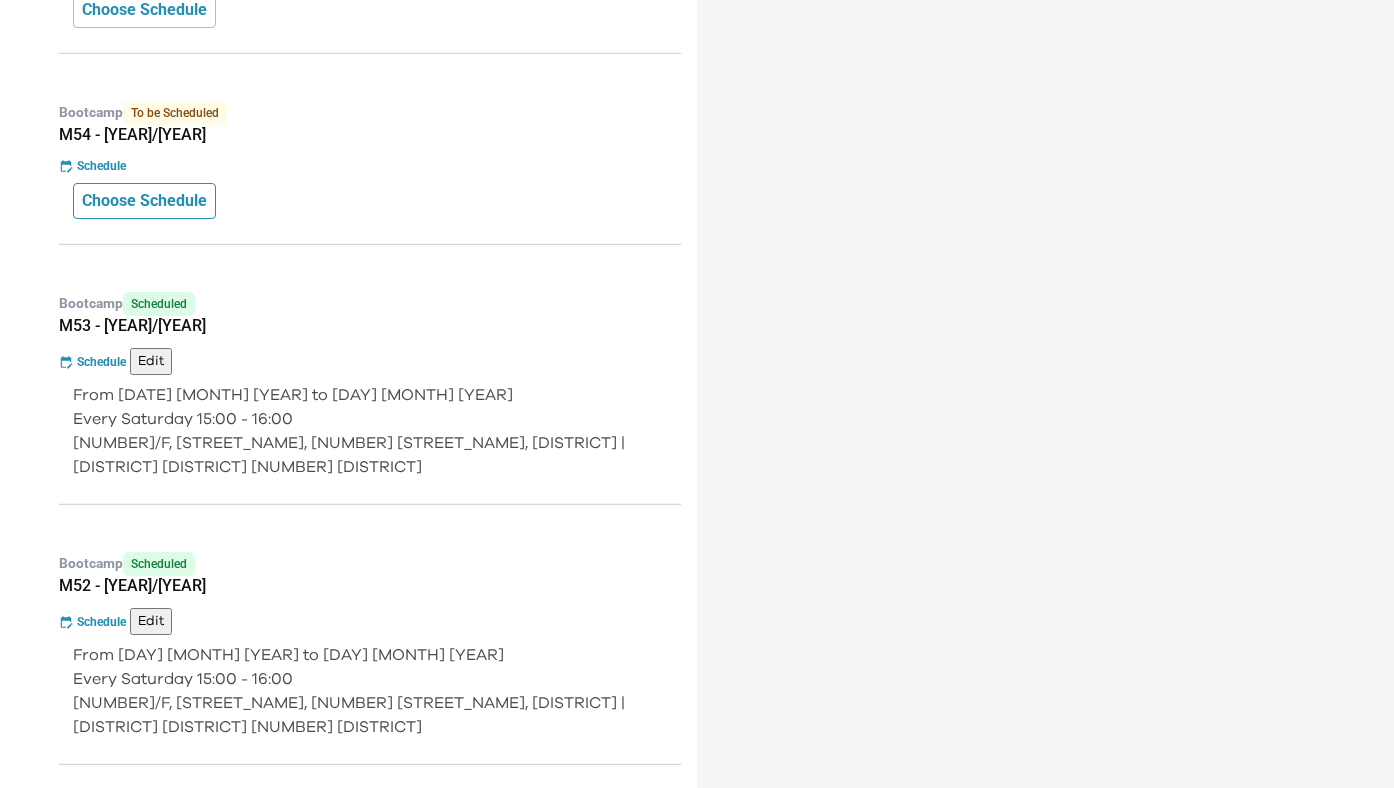 drag, startPoint x: 190, startPoint y: 203, endPoint x: 192, endPoint y: 213, distance: 10.198039 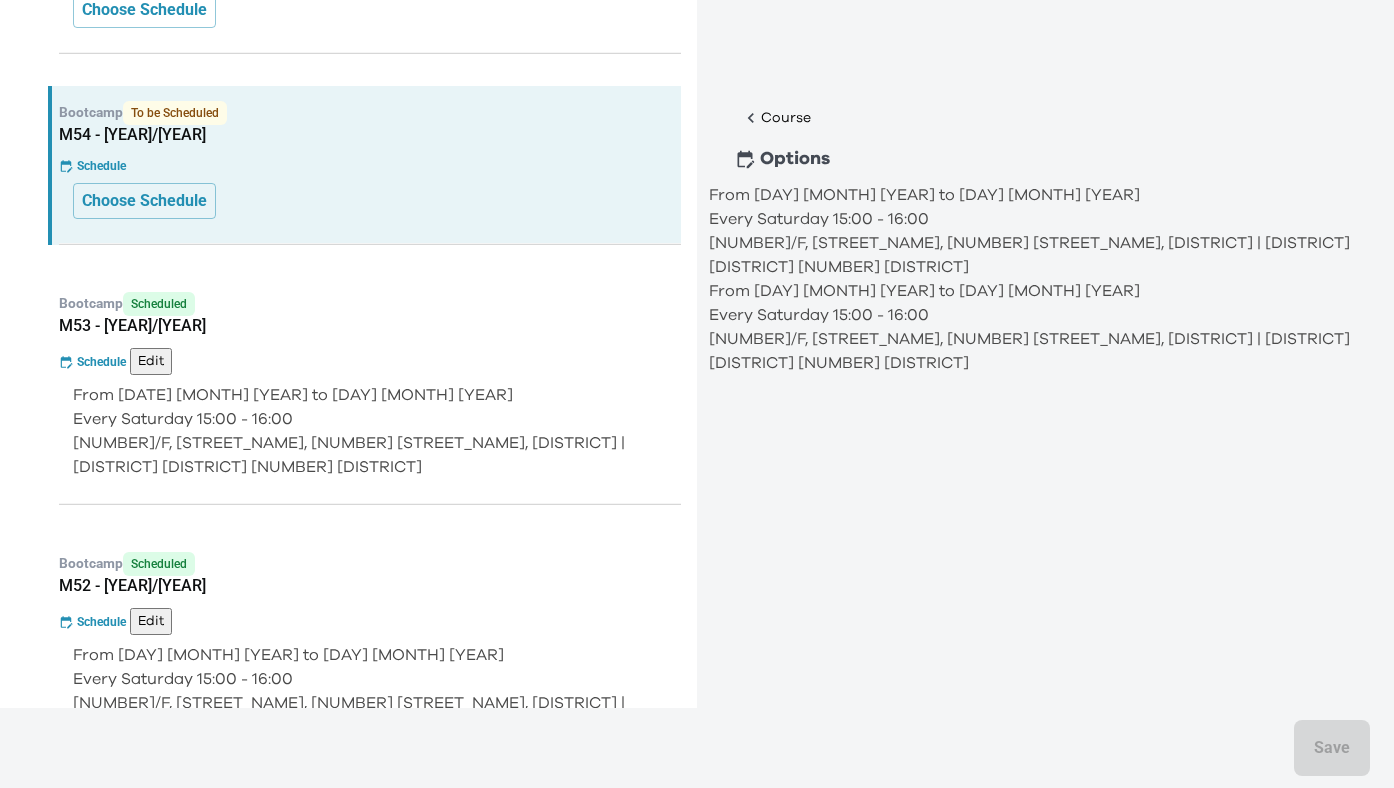 click on "[NUMBER]/F, [BUILDING_NAME], [NUMBER] [STREET_NAME], [DISTRICT] | [CHINESE_ADDRESS]" at bounding box center (1035, 255) 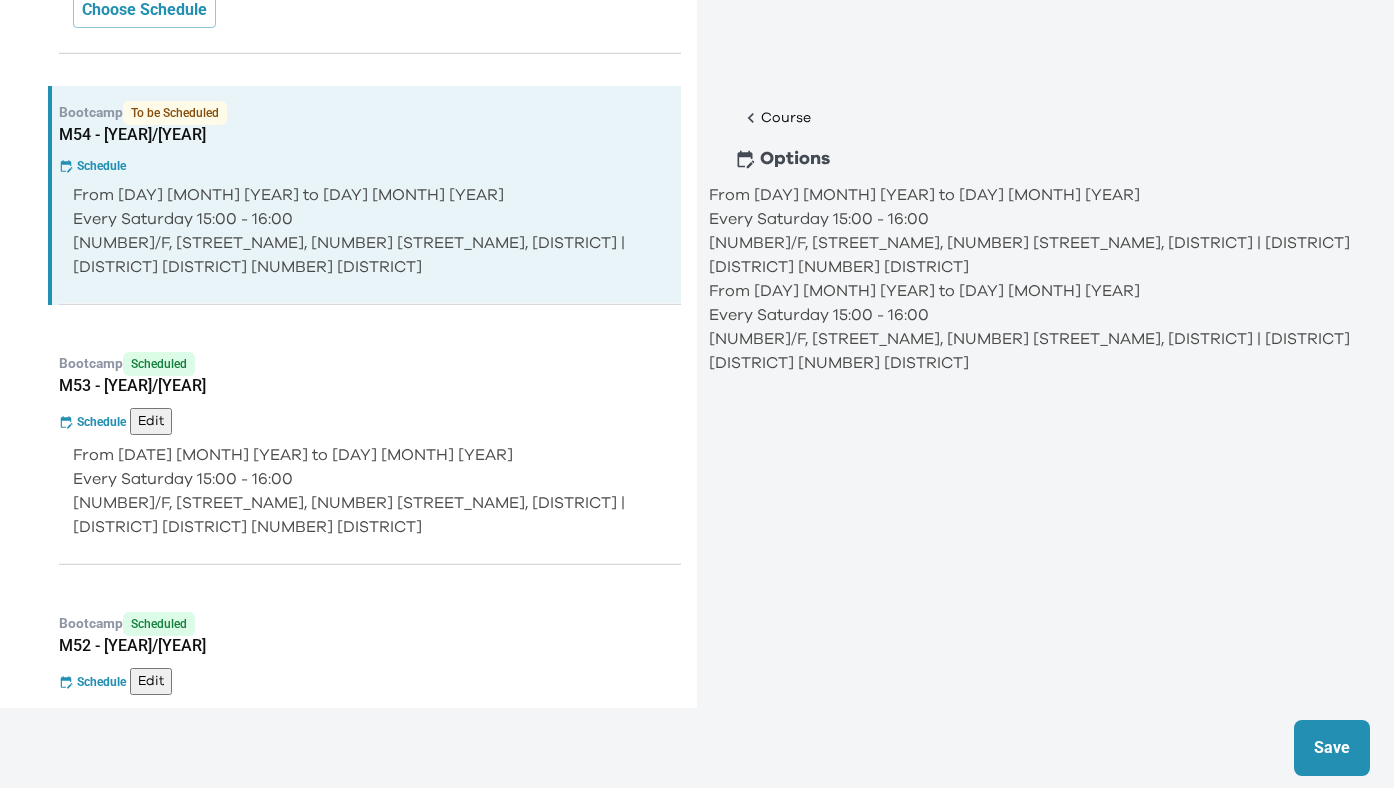 click on "Save" at bounding box center (1332, 748) 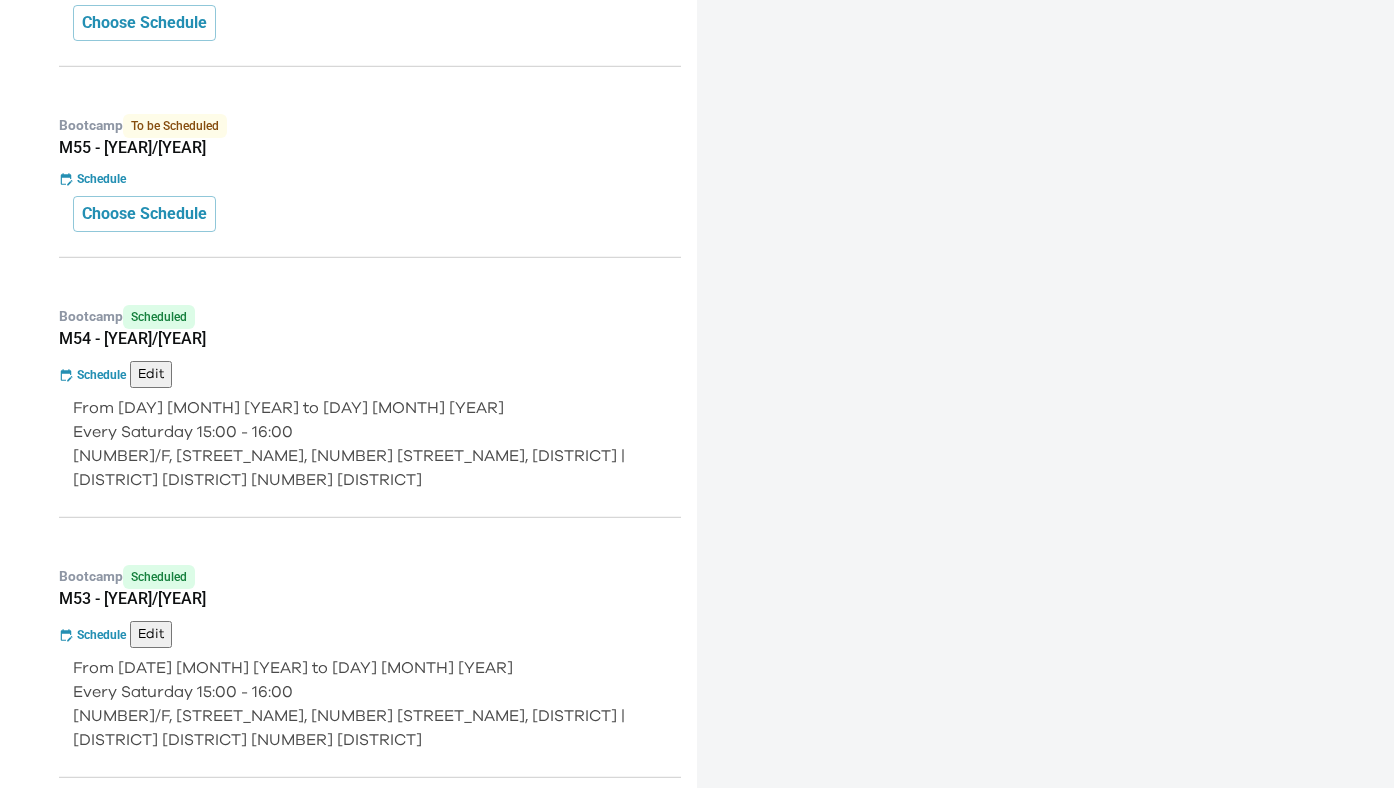 scroll, scrollTop: 1378, scrollLeft: 0, axis: vertical 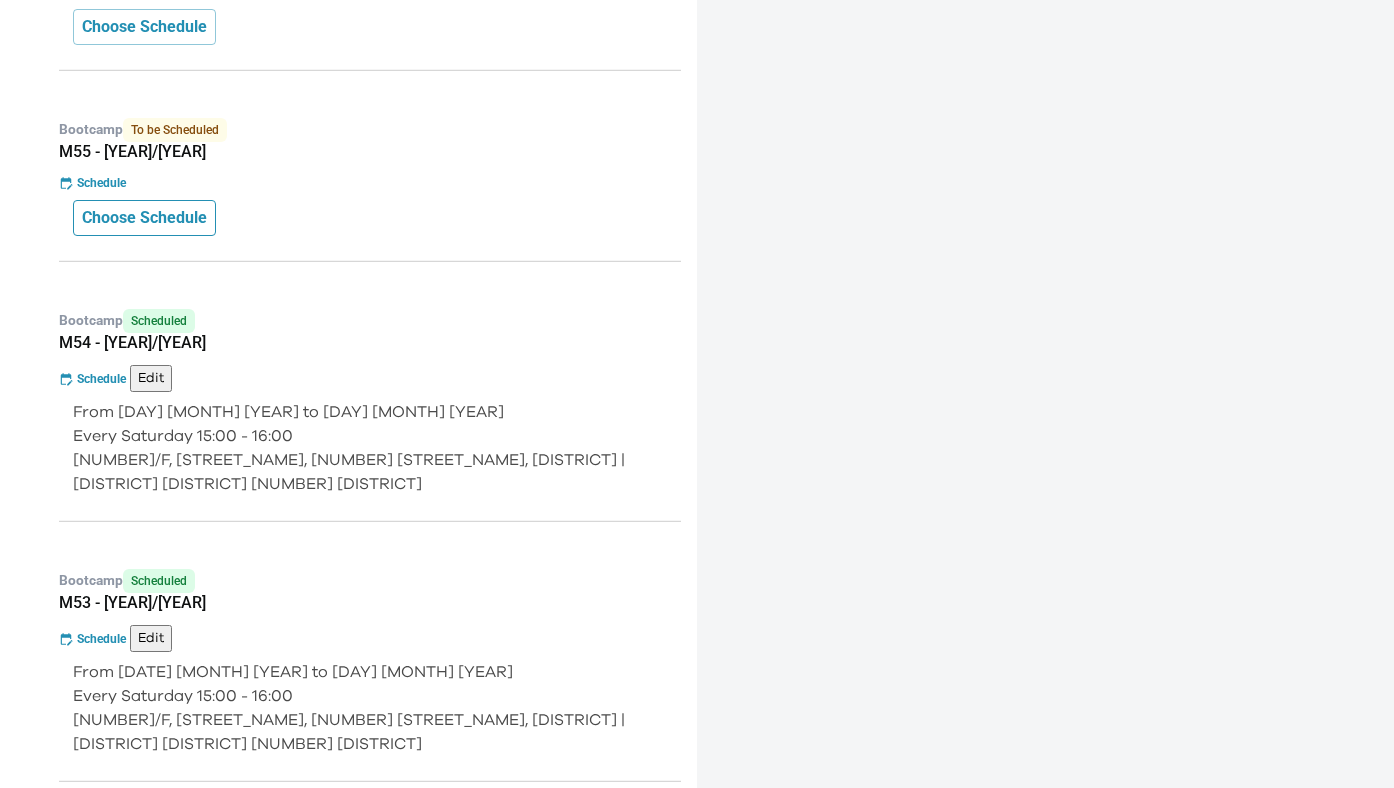 click on "Choose Schedule" at bounding box center (144, 218) 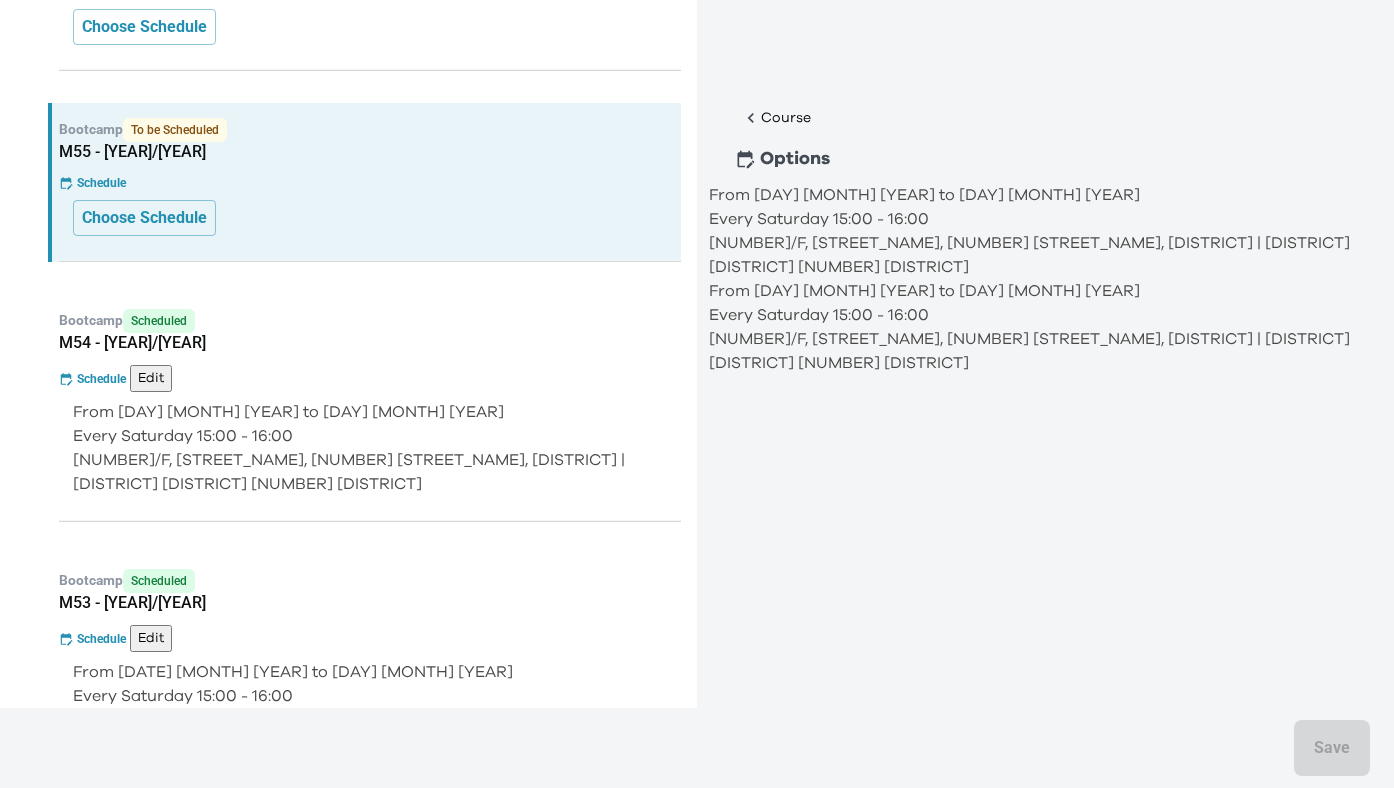 click on "[NUMBER]/F, [BUILDING_NAME], [NUMBER] [STREET_NAME], [DISTRICT] | [CHINESE_ADDRESS]" at bounding box center (1035, 255) 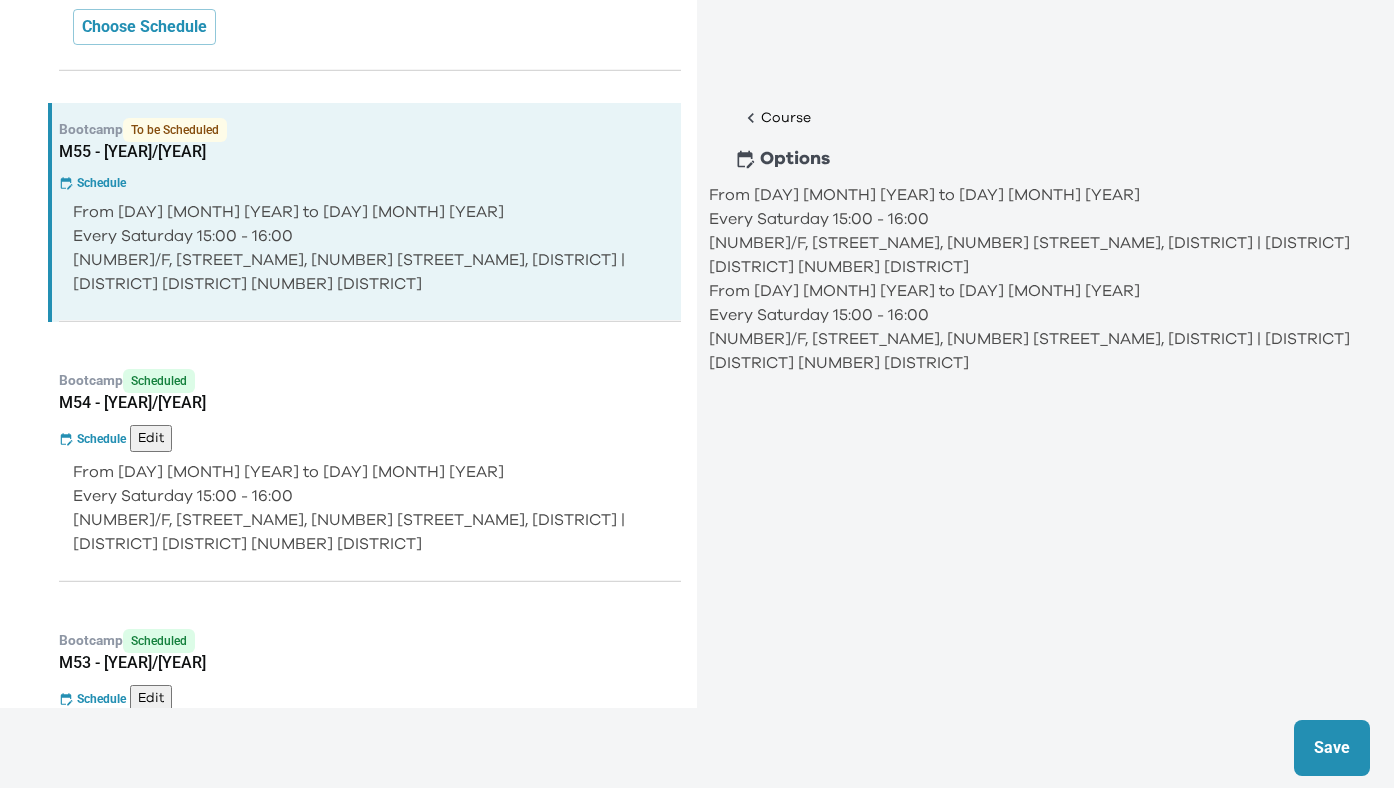 click on "Save" at bounding box center [1332, 748] 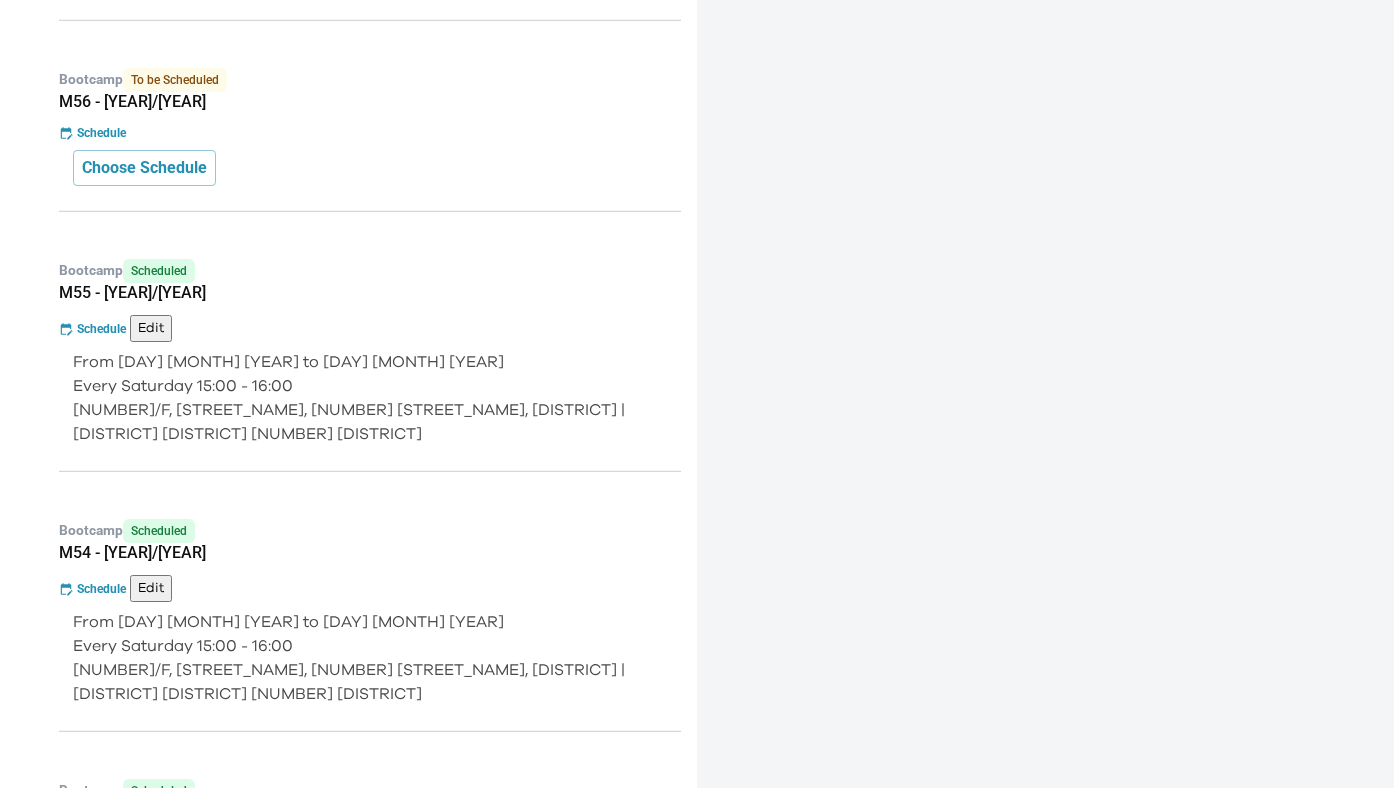 scroll, scrollTop: 1221, scrollLeft: 0, axis: vertical 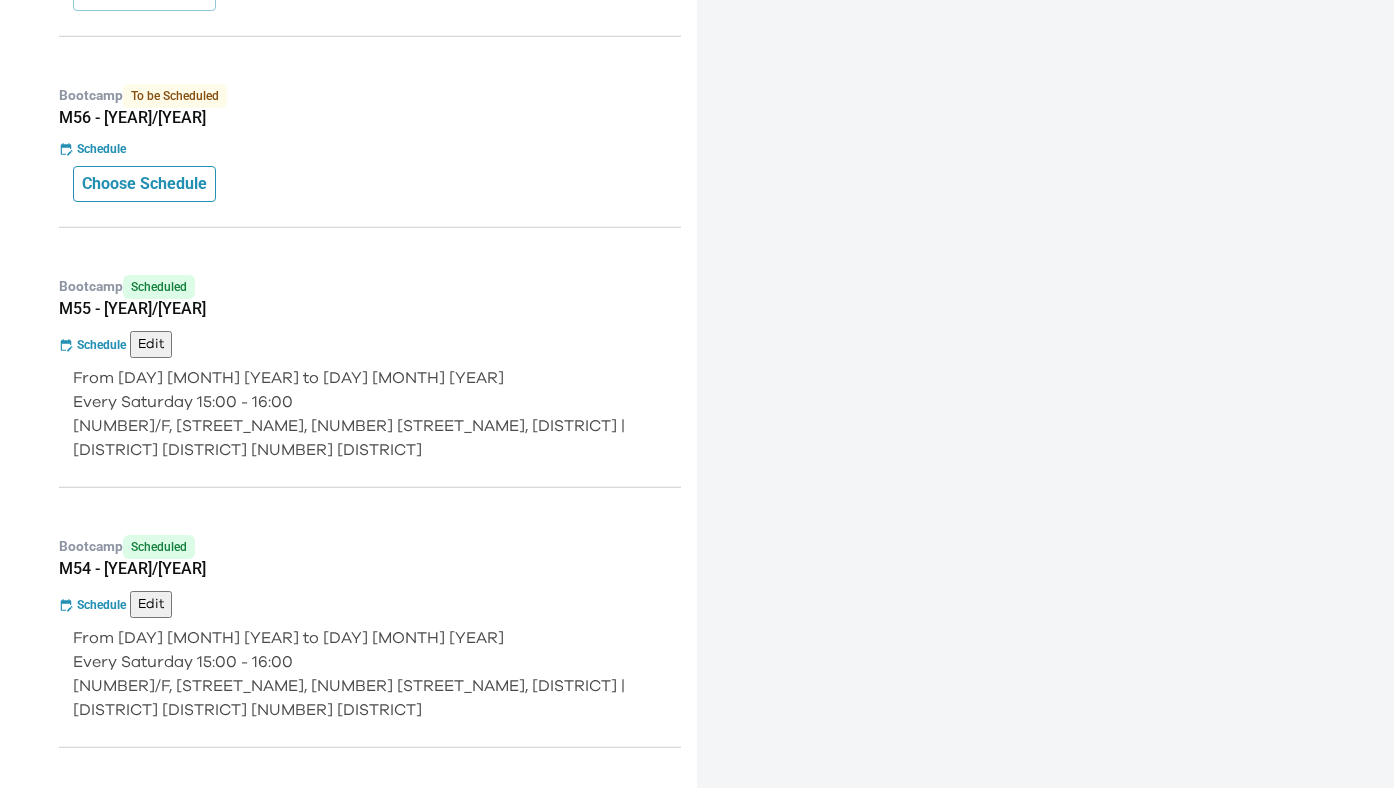 click on "Choose Schedule" at bounding box center [144, 184] 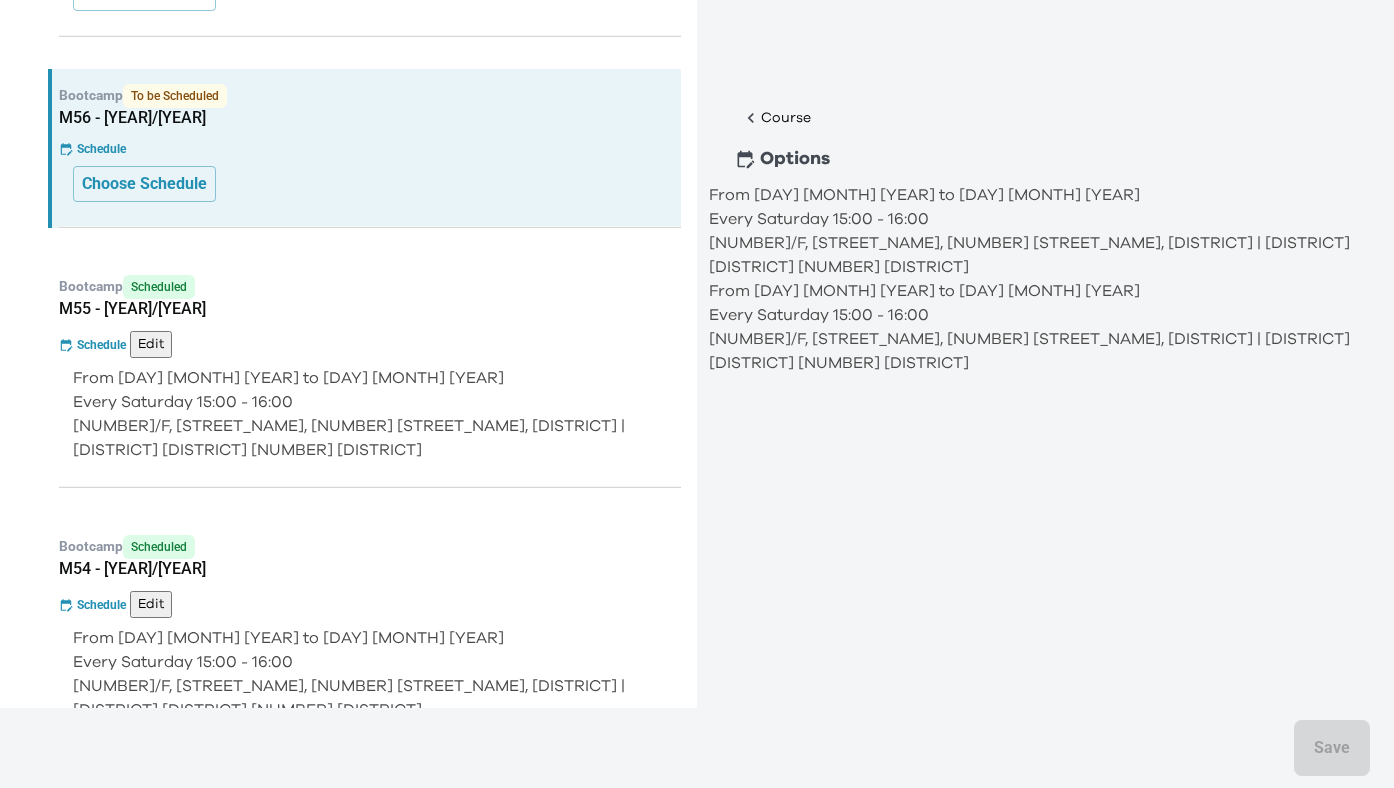 click on "[NUMBER]/F, [BUILDING_NAME], [NUMBER] [STREET_NAME], [DISTRICT] | [CHINESE_ADDRESS]" at bounding box center (1035, 255) 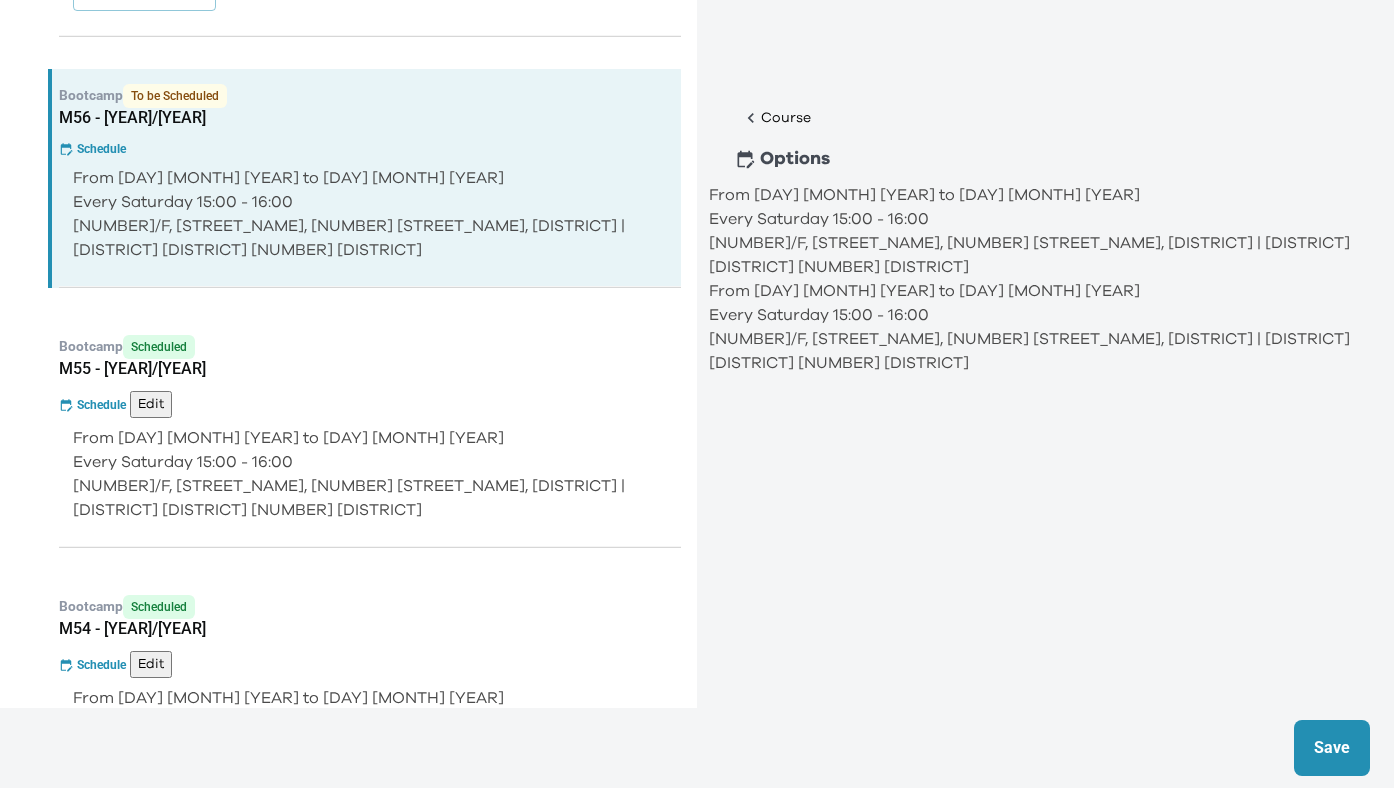 click on "Save" at bounding box center [1332, 748] 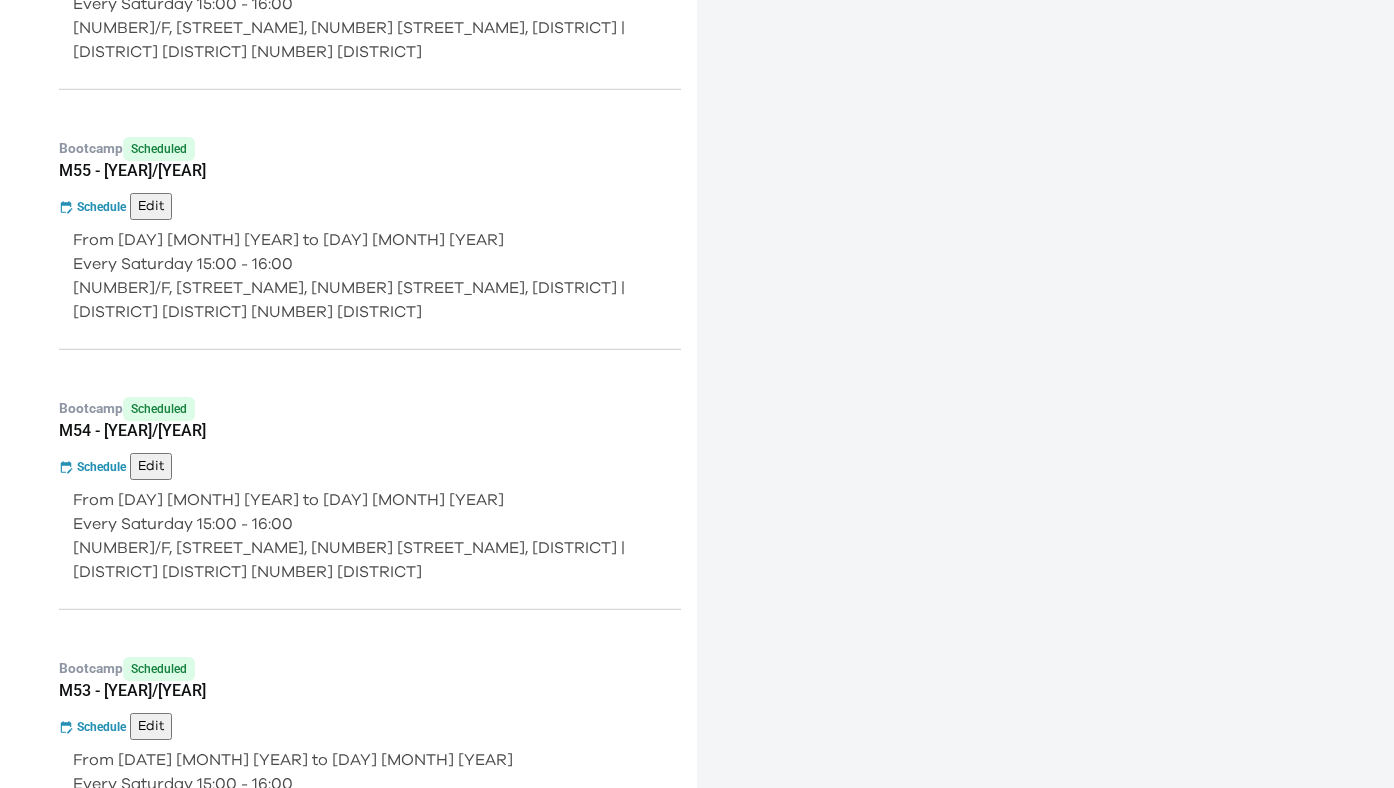 scroll, scrollTop: 1577, scrollLeft: 0, axis: vertical 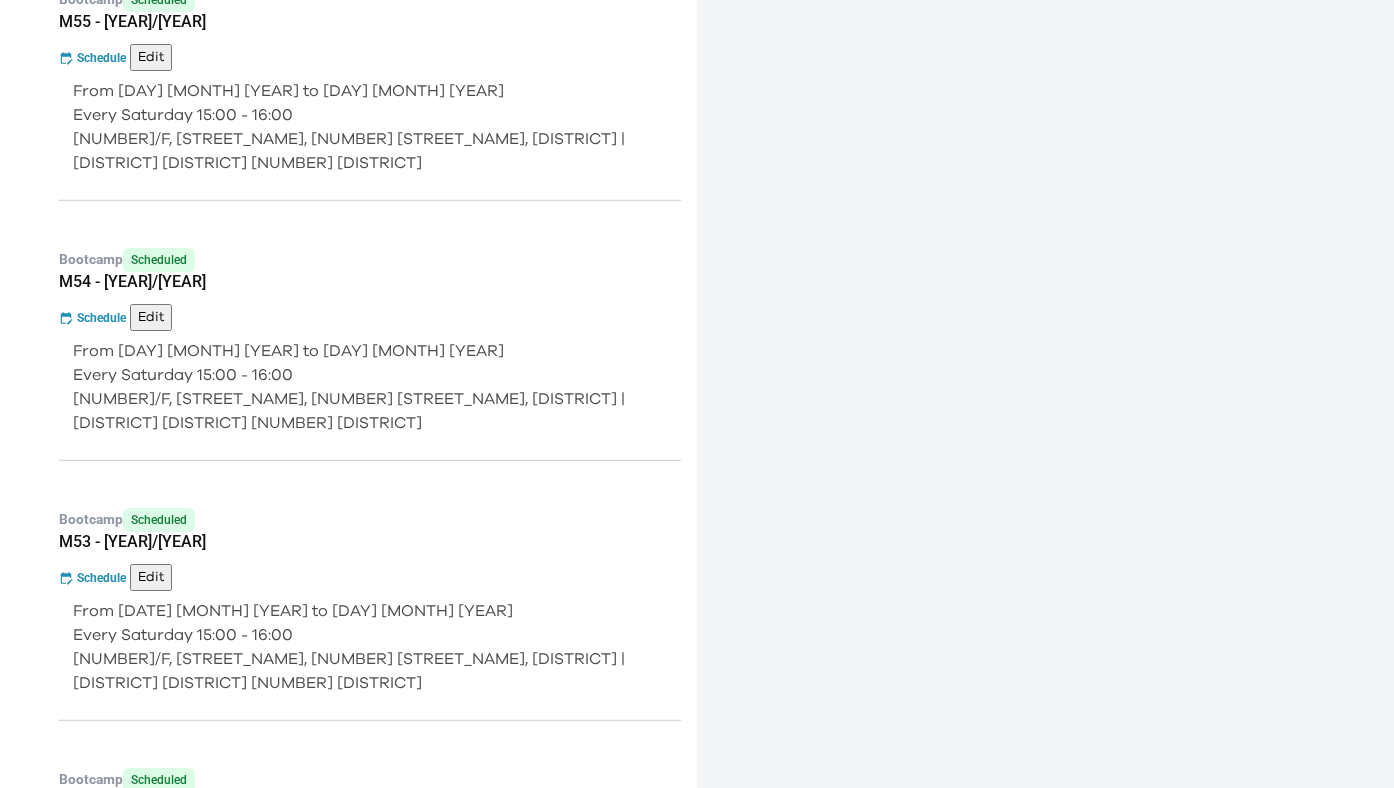 click on "Edit" at bounding box center [151, 577] 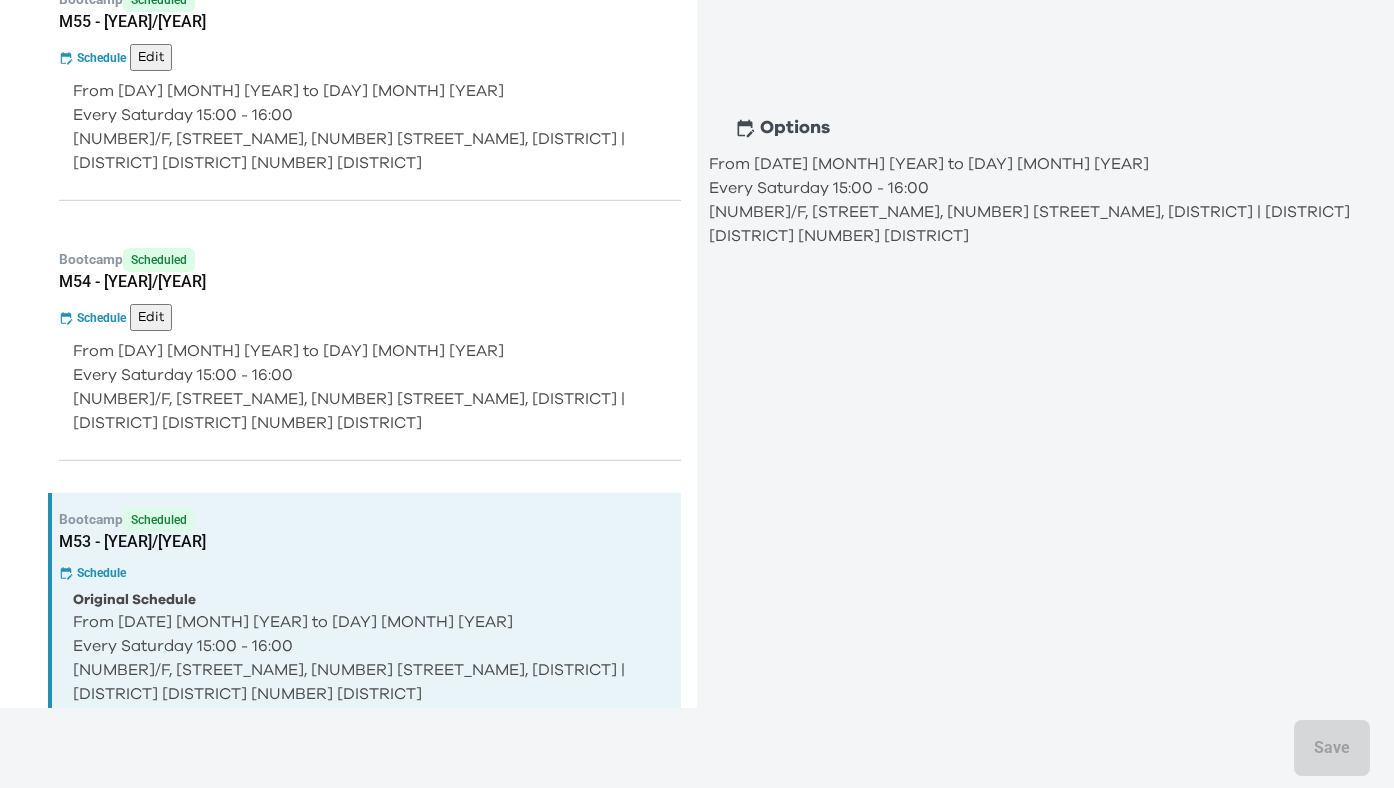 click on "[NUMBER]/F, [BUILDING_NAME], [NUMBER] [STREET_NAME], [DISTRICT] | [CHINESE_ADDRESS]" at bounding box center (1035, 224) 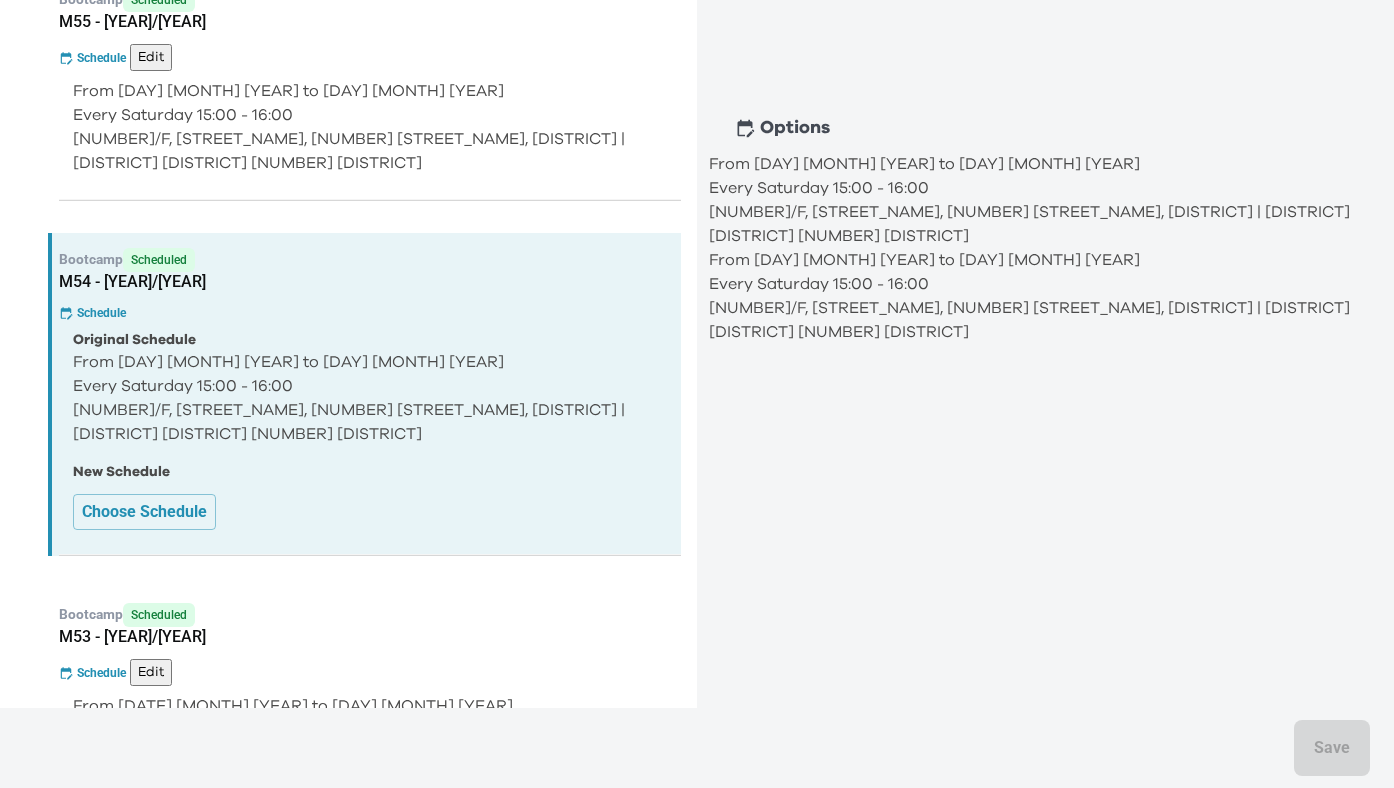 click on "From 6 Dec 2025 to 10 Jan 2026 Every Saturday 15:00 - 16:00 19/F, Cityplaza Three, 14 Taikoo Wan Road, Taikoo | 太古城中心第3期19樓" at bounding box center [1035, 296] 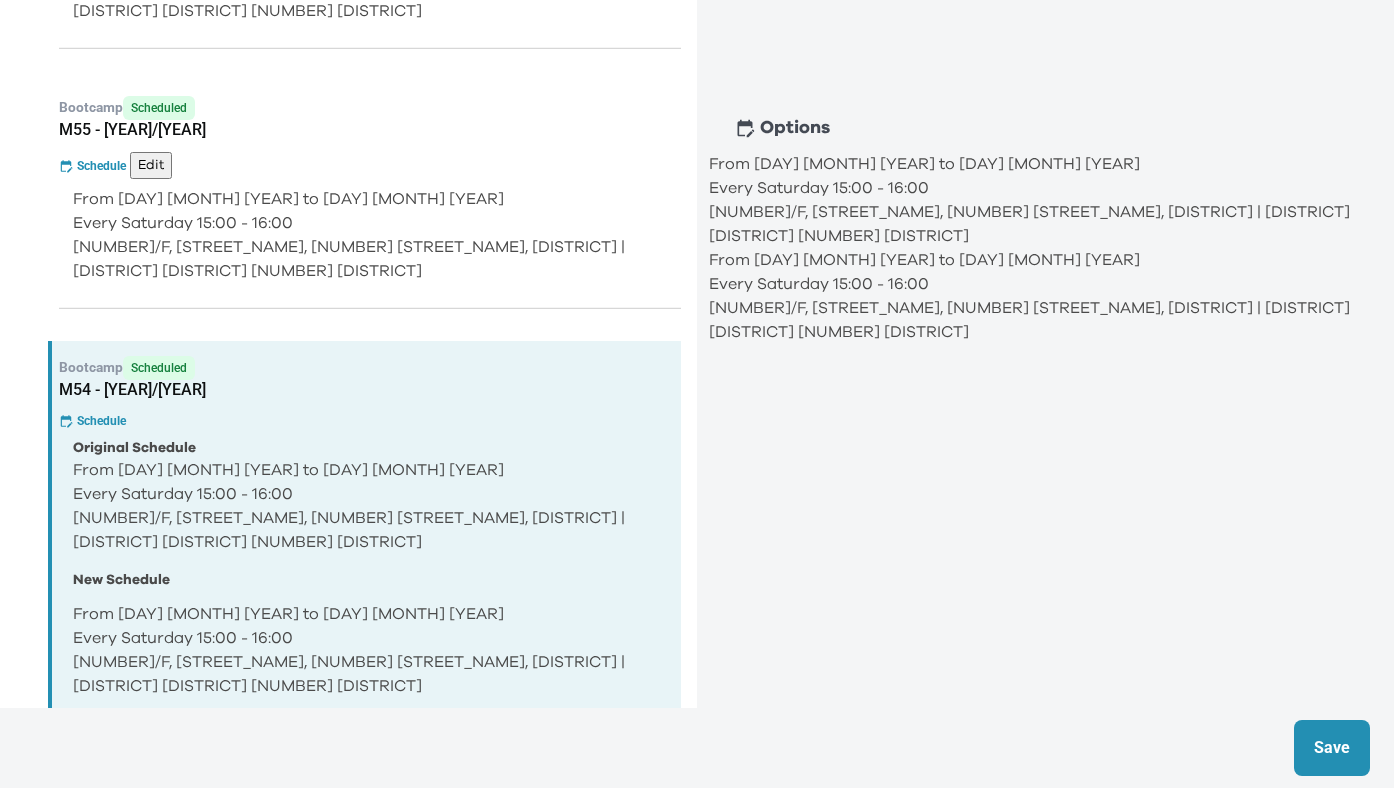 scroll, scrollTop: 1468, scrollLeft: 0, axis: vertical 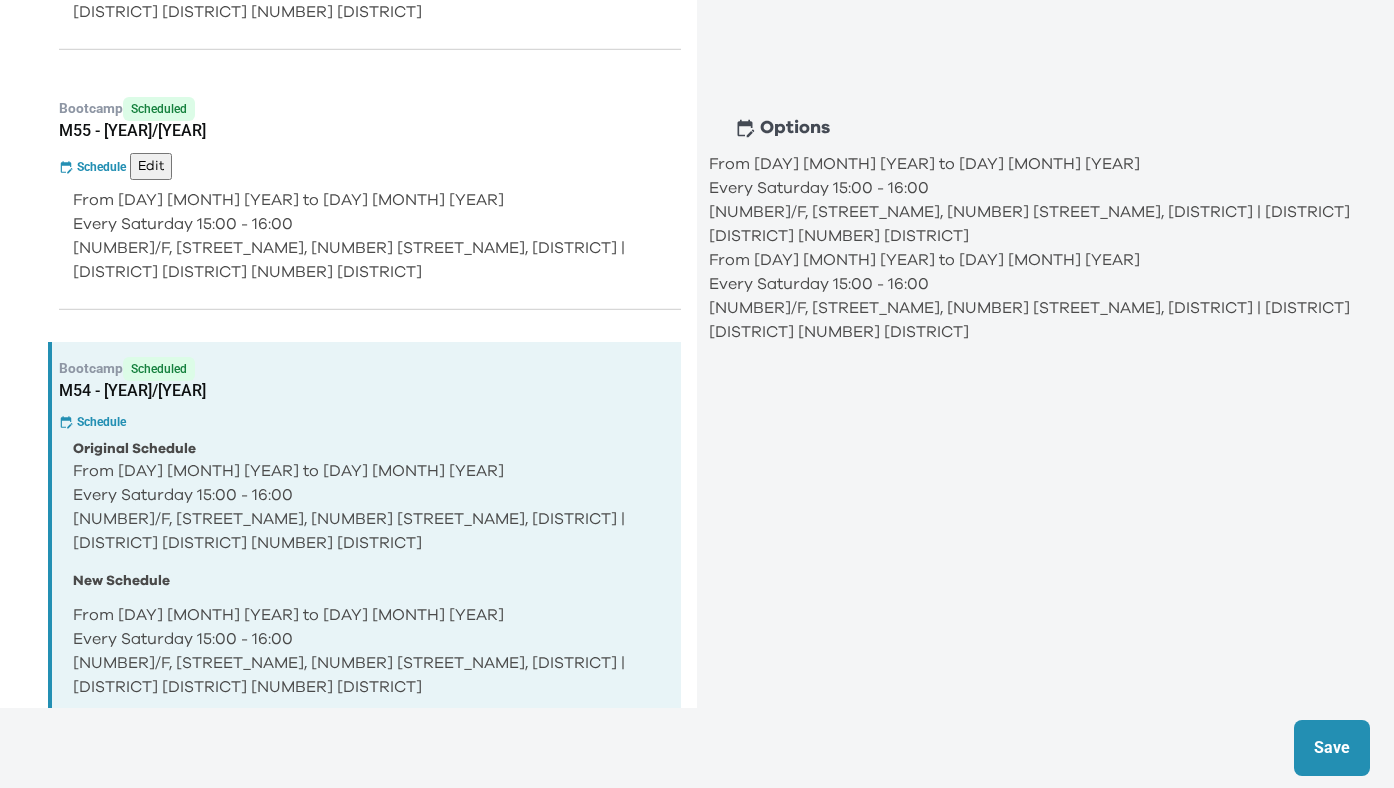 click on "[NUMBER]/F, [BUILDING_NAME], [NUMBER] [STREET_NAME], [DISTRICT] | [CHINESE_ADDRESS]" at bounding box center (1035, 224) 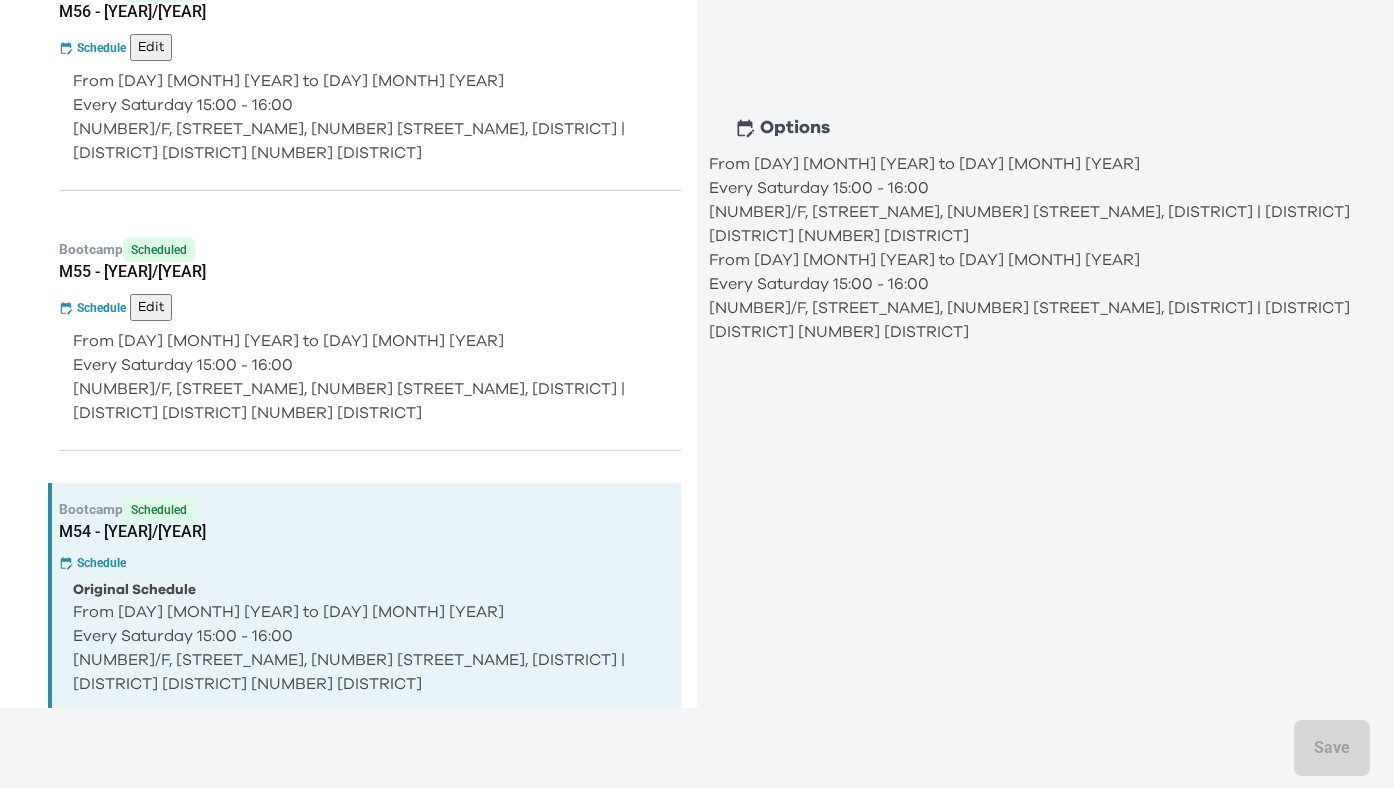 scroll, scrollTop: 1321, scrollLeft: 0, axis: vertical 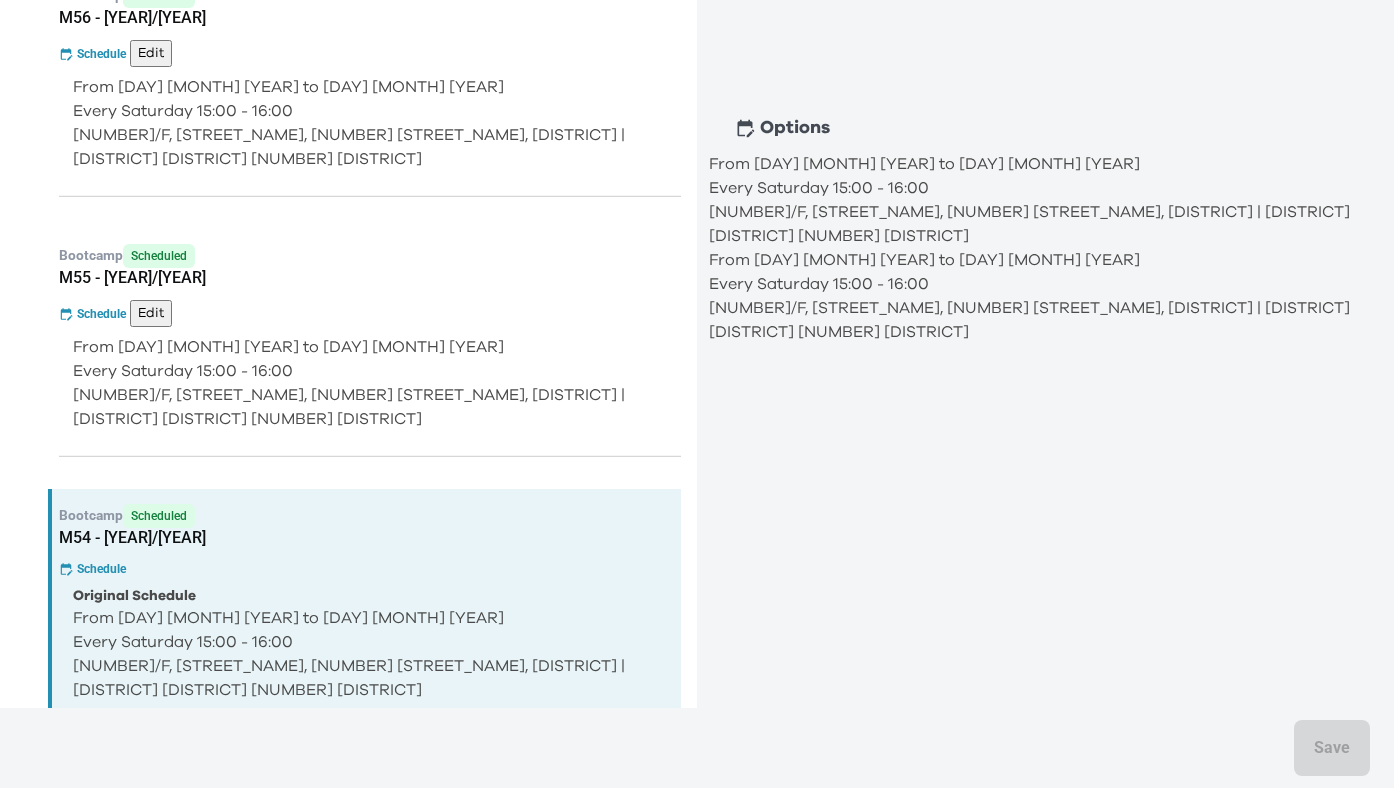 click on "From 17 Jan 2026 to 7 Feb 2026" at bounding box center (370, 347) 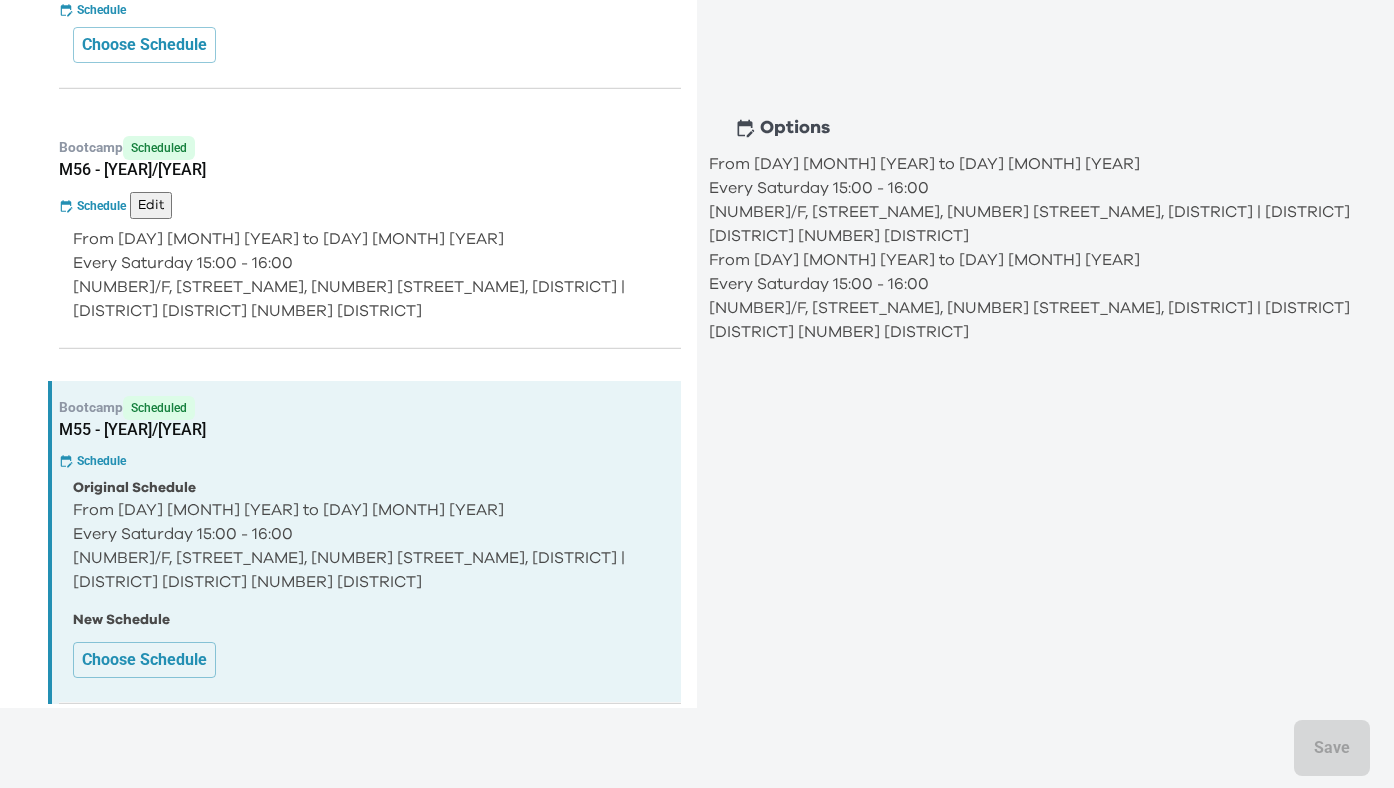 click on "From 14 Feb 2026 to 14 Mar 2026" at bounding box center (370, 239) 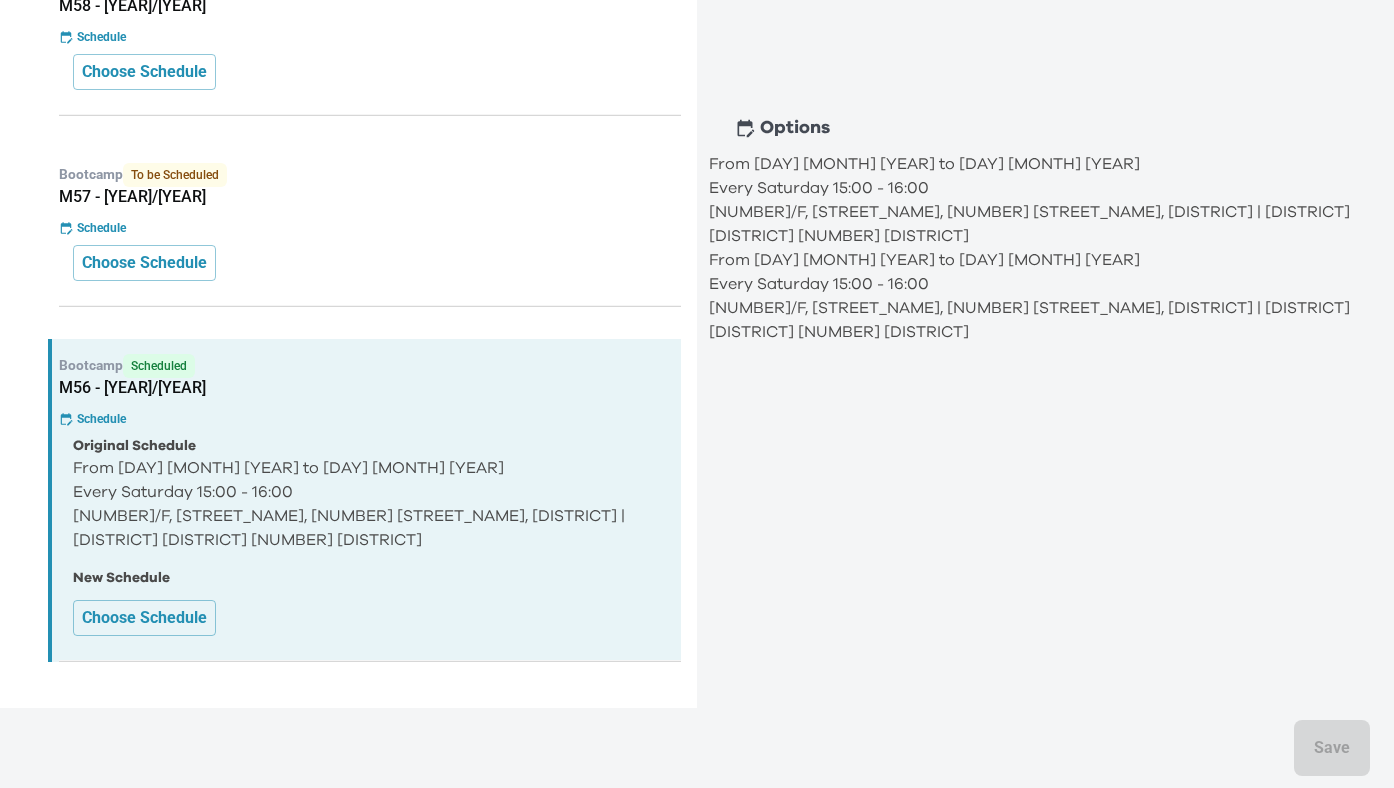scroll, scrollTop: 926, scrollLeft: 0, axis: vertical 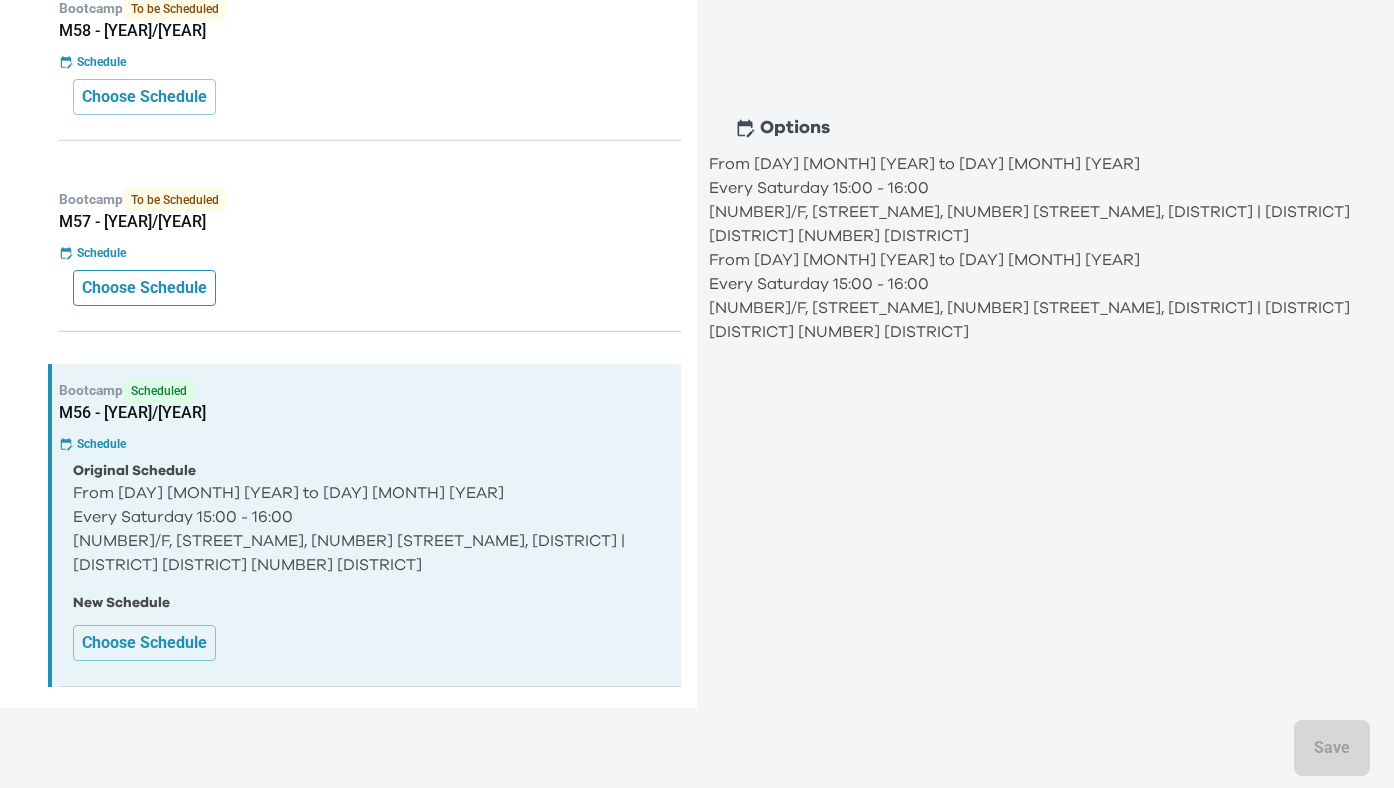click on "Choose Schedule" at bounding box center [144, 288] 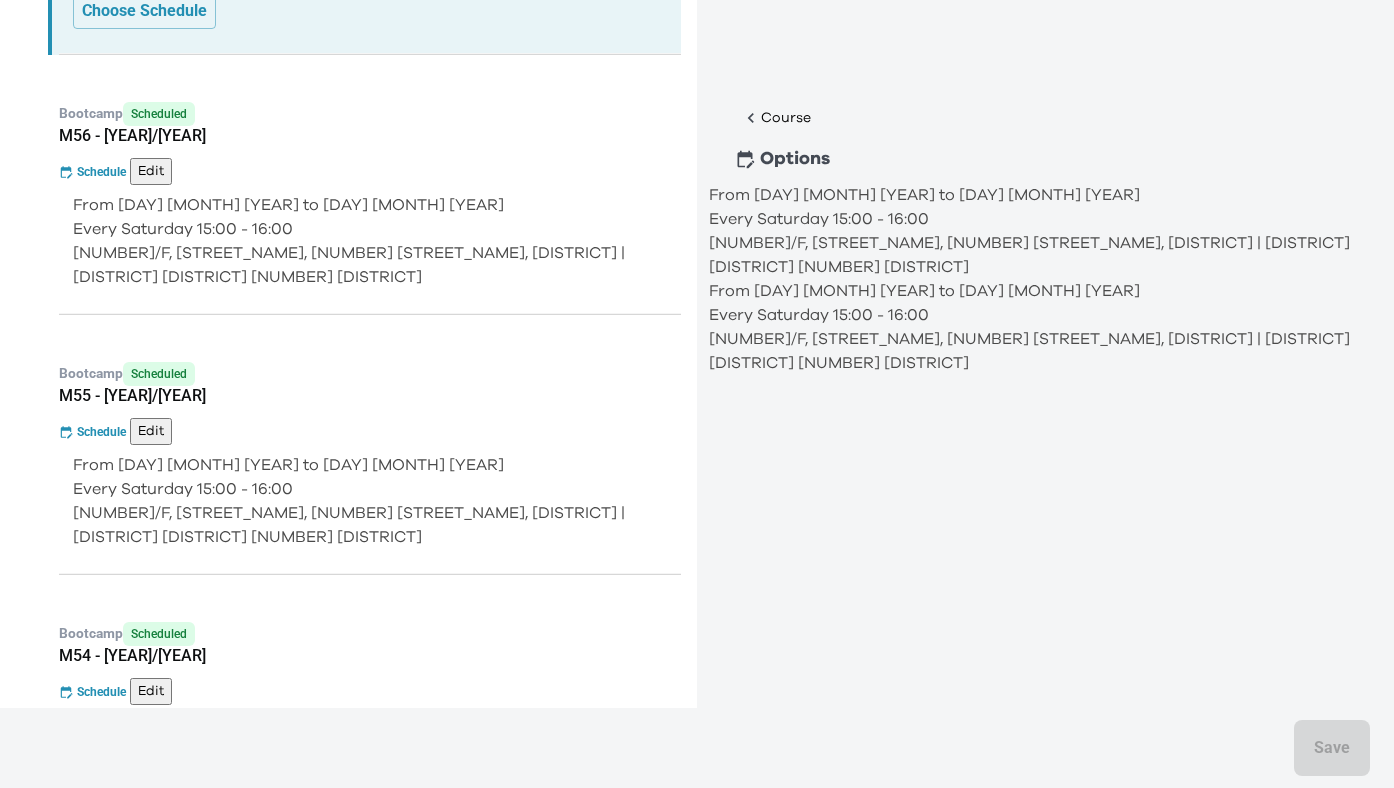 scroll, scrollTop: 1311, scrollLeft: 0, axis: vertical 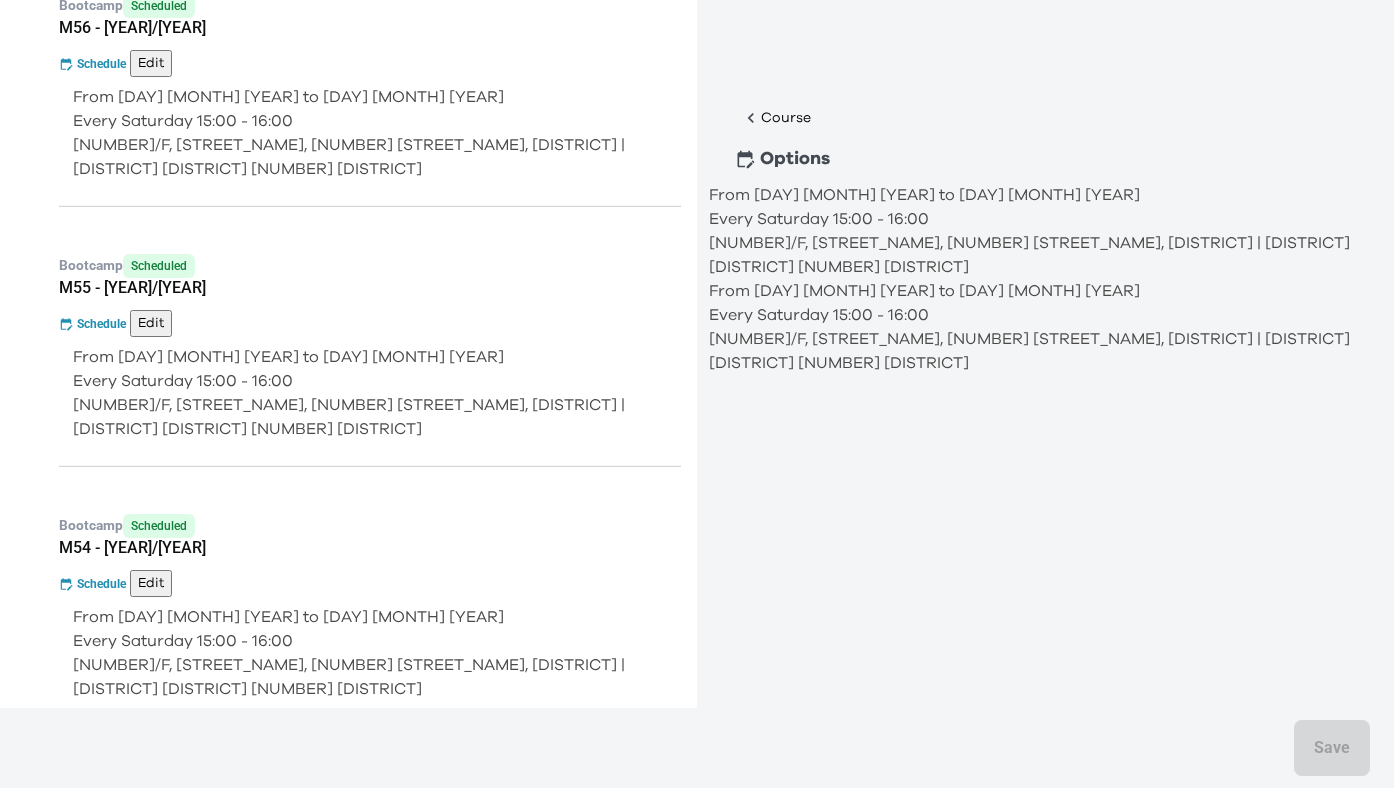 click on "From 17 Jan 2026 to 7 Feb 2026" at bounding box center [370, 357] 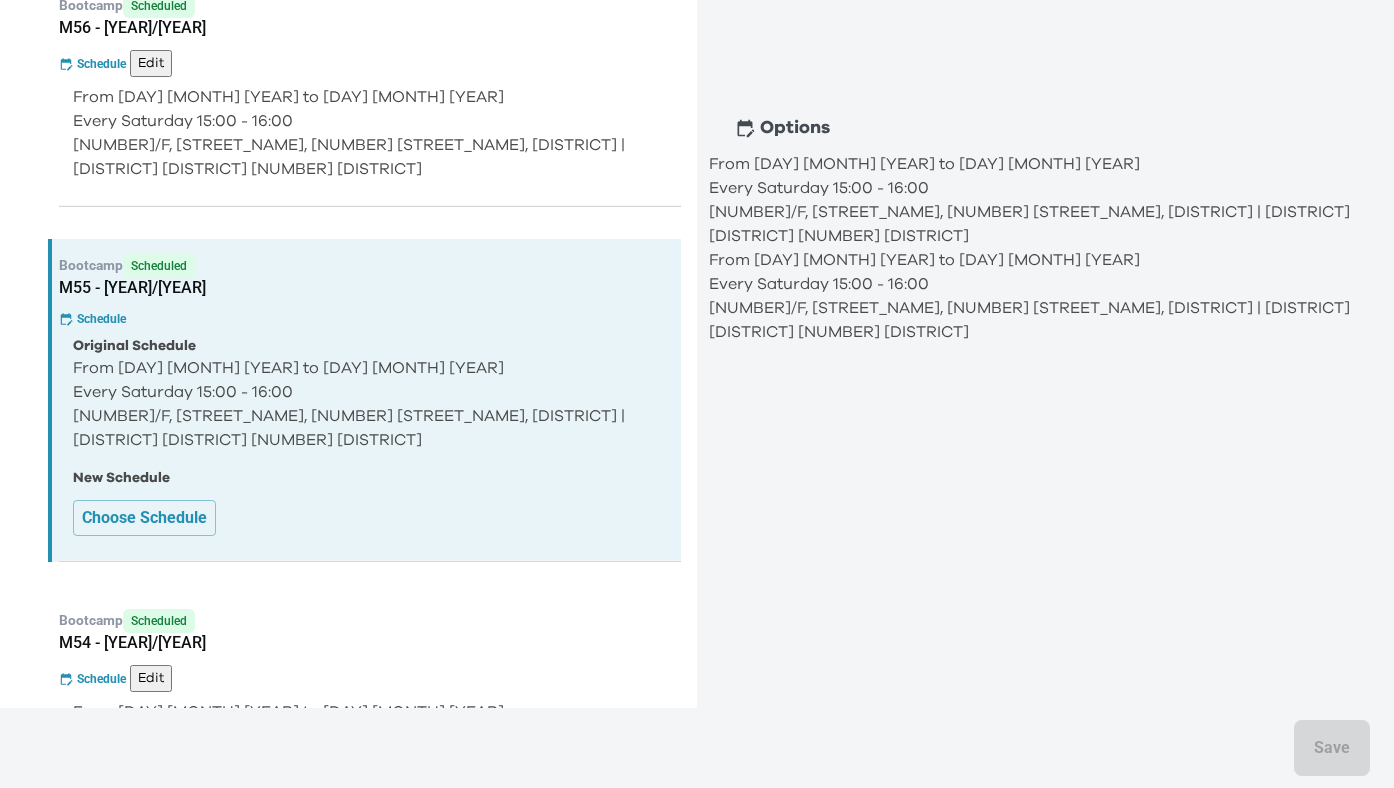 click on "Bootcamp  Scheduled" at bounding box center [370, 621] 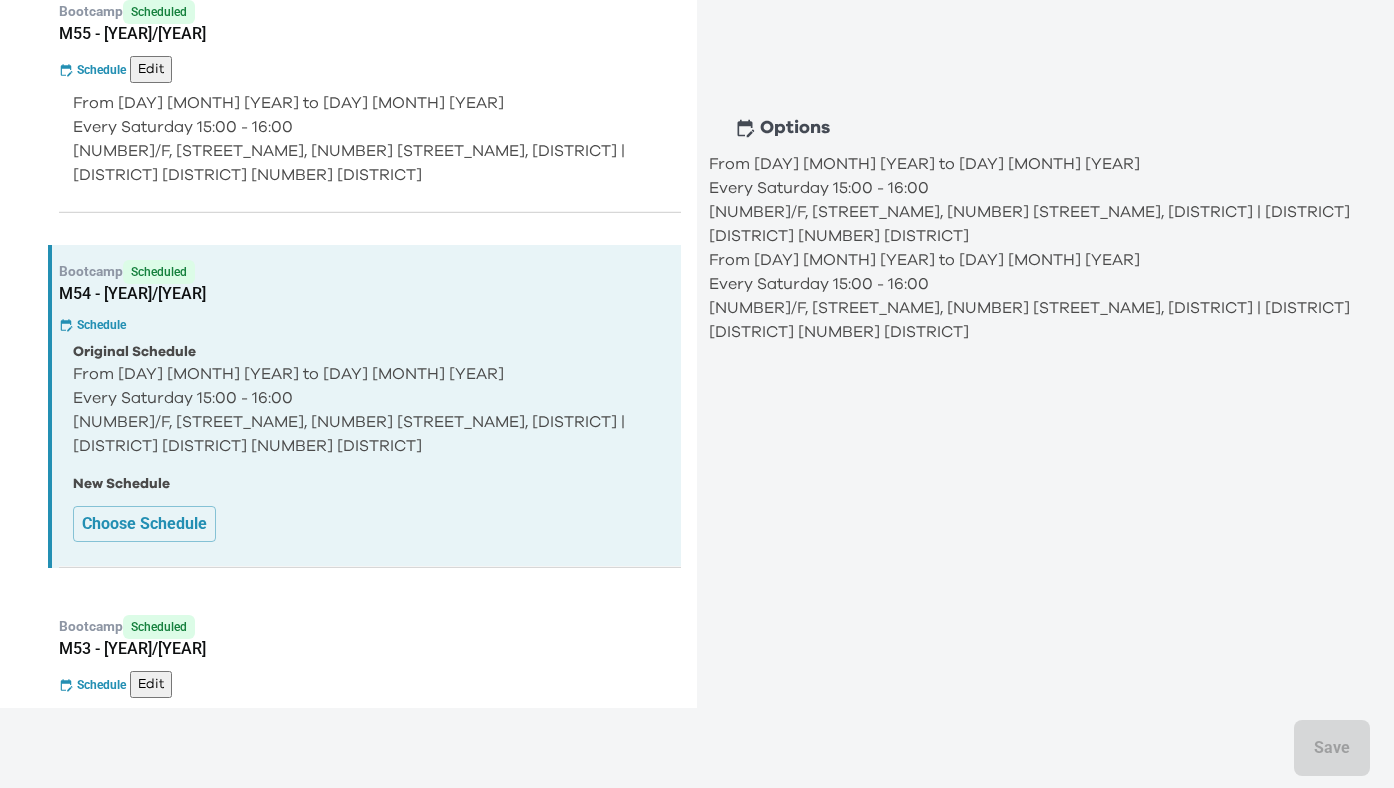scroll, scrollTop: 1571, scrollLeft: 0, axis: vertical 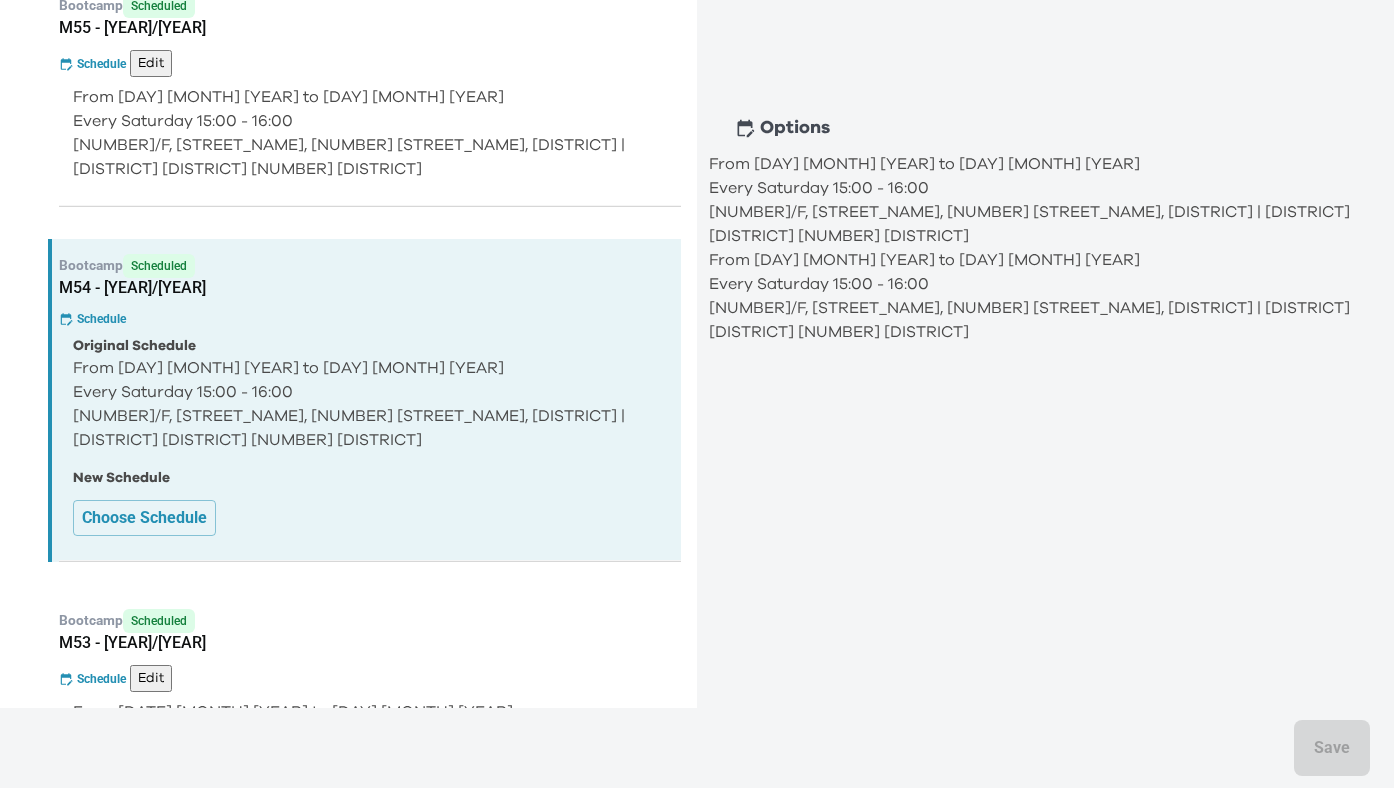 click on "Schedule Edit" at bounding box center (370, 678) 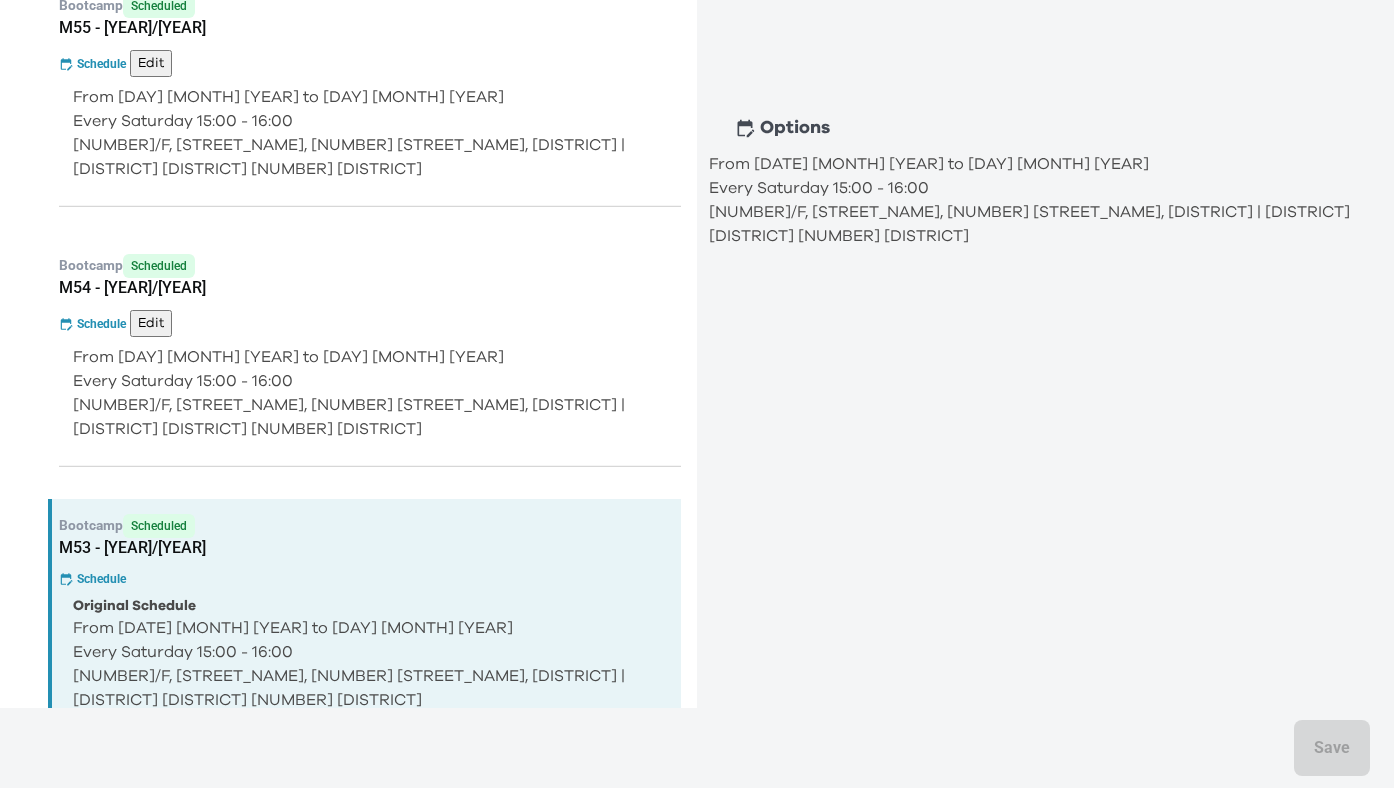 click on "From 6 Dec 2025 to 10 Jan 2026" at bounding box center (370, 357) 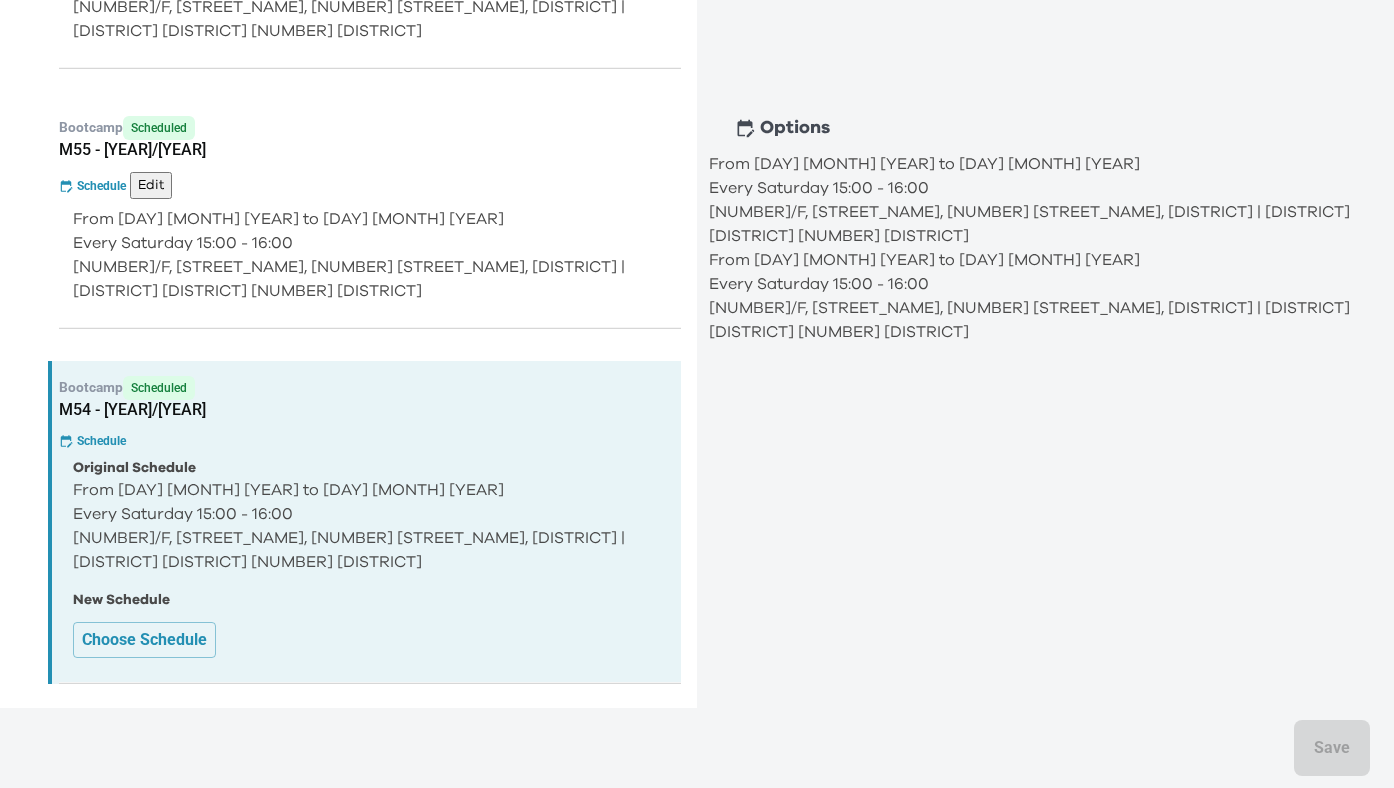 scroll, scrollTop: 1446, scrollLeft: 0, axis: vertical 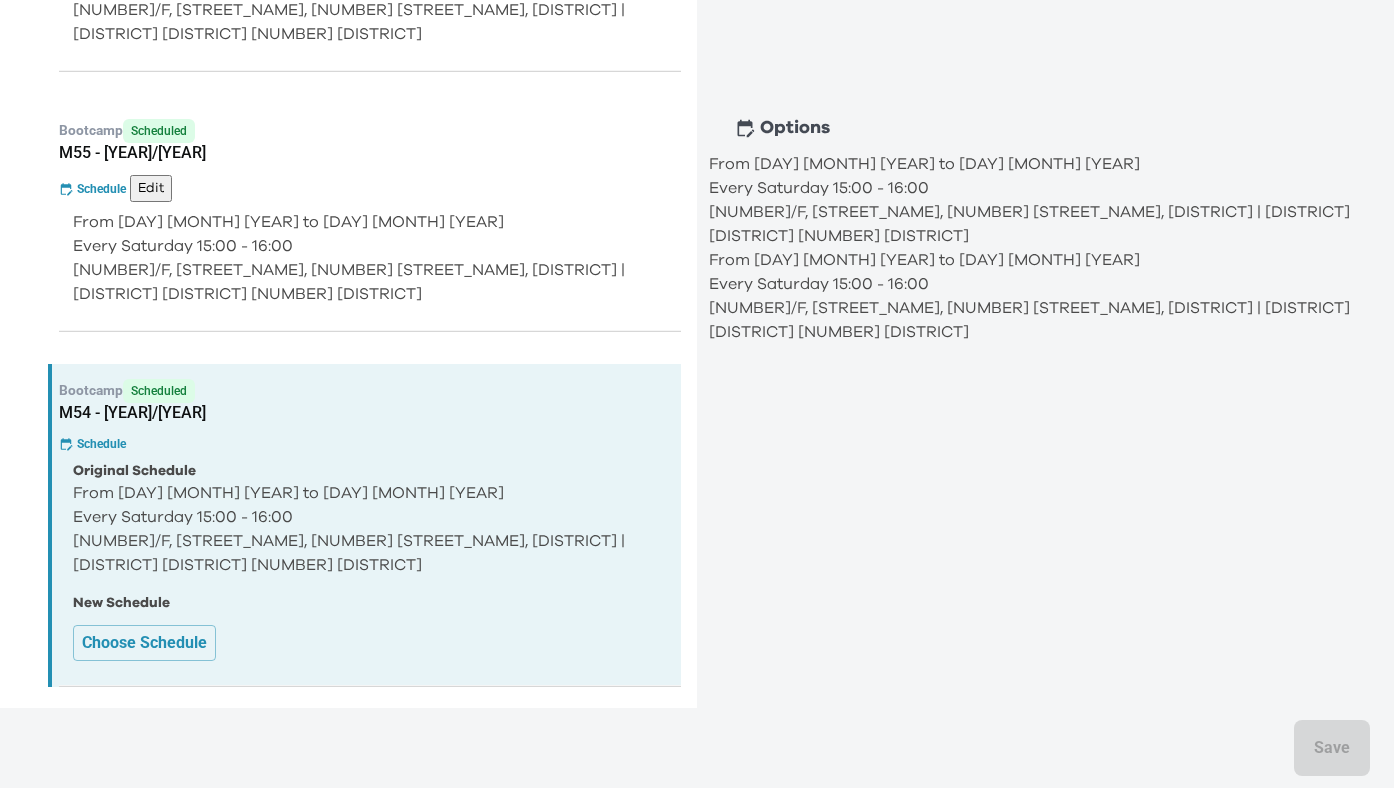 click on "[NUMBER]/F, [BUILDING_NAME], [NUMBER] [STREET_NAME], [DISTRICT] | [CHINESE_ADDRESS]" at bounding box center [1035, 320] 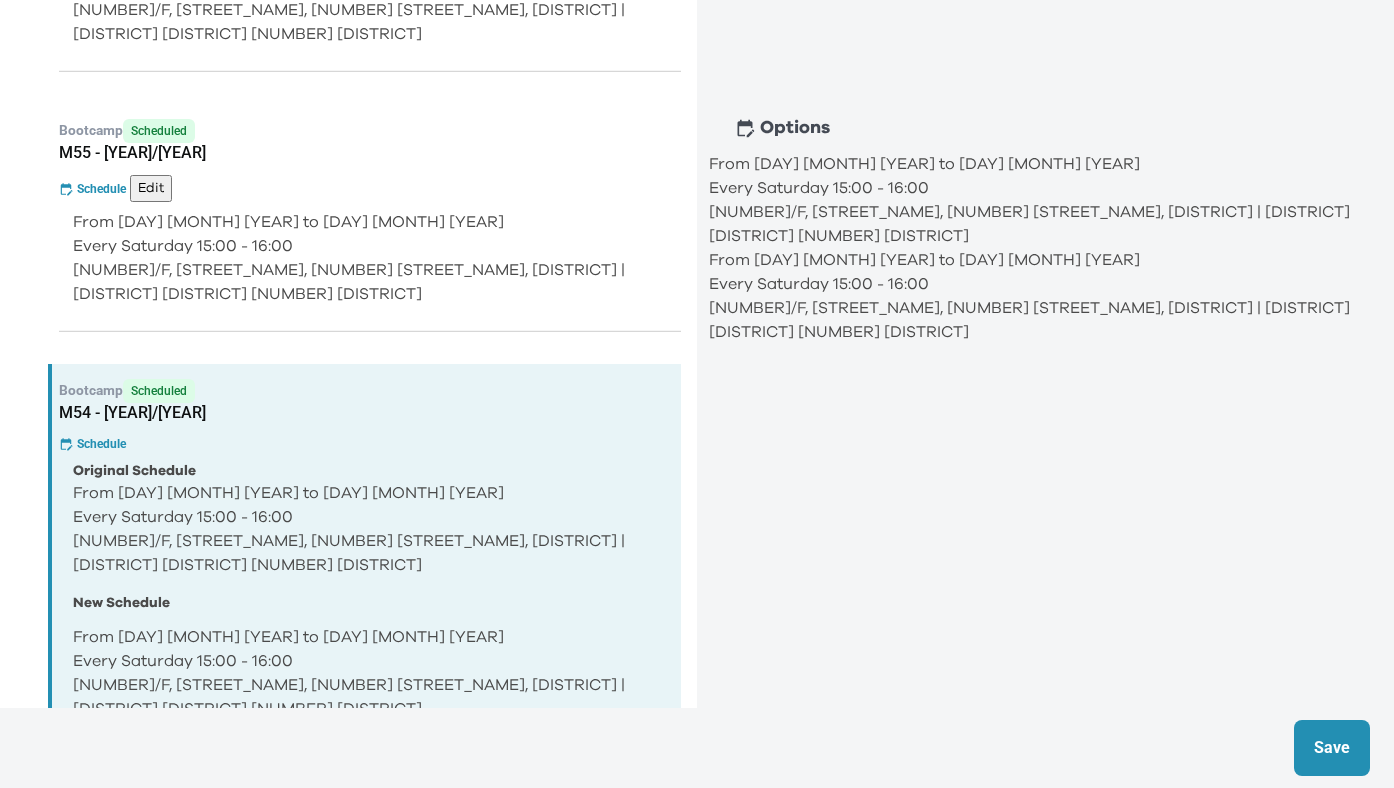 click on "Save" at bounding box center (1332, 748) 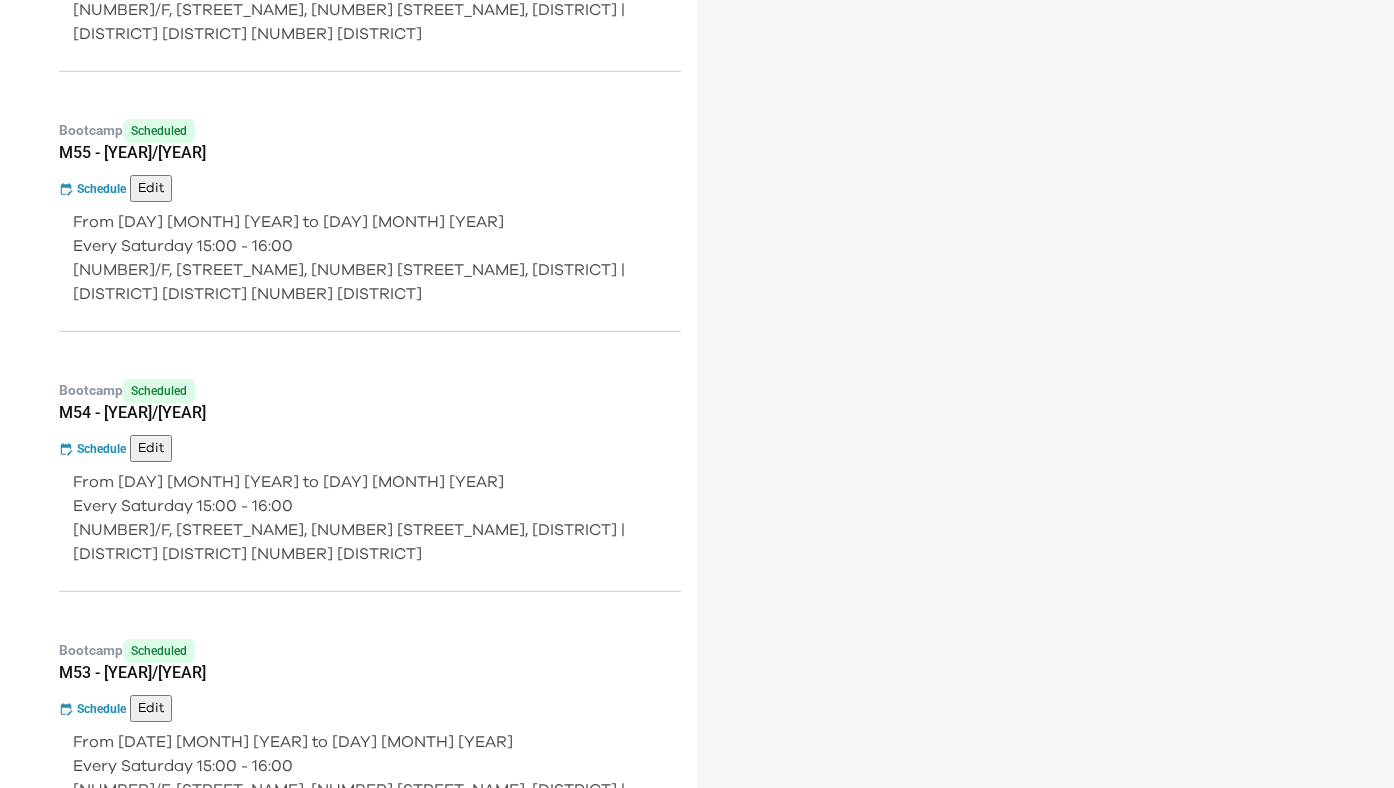 click on "Schedule Edit" at bounding box center (370, 708) 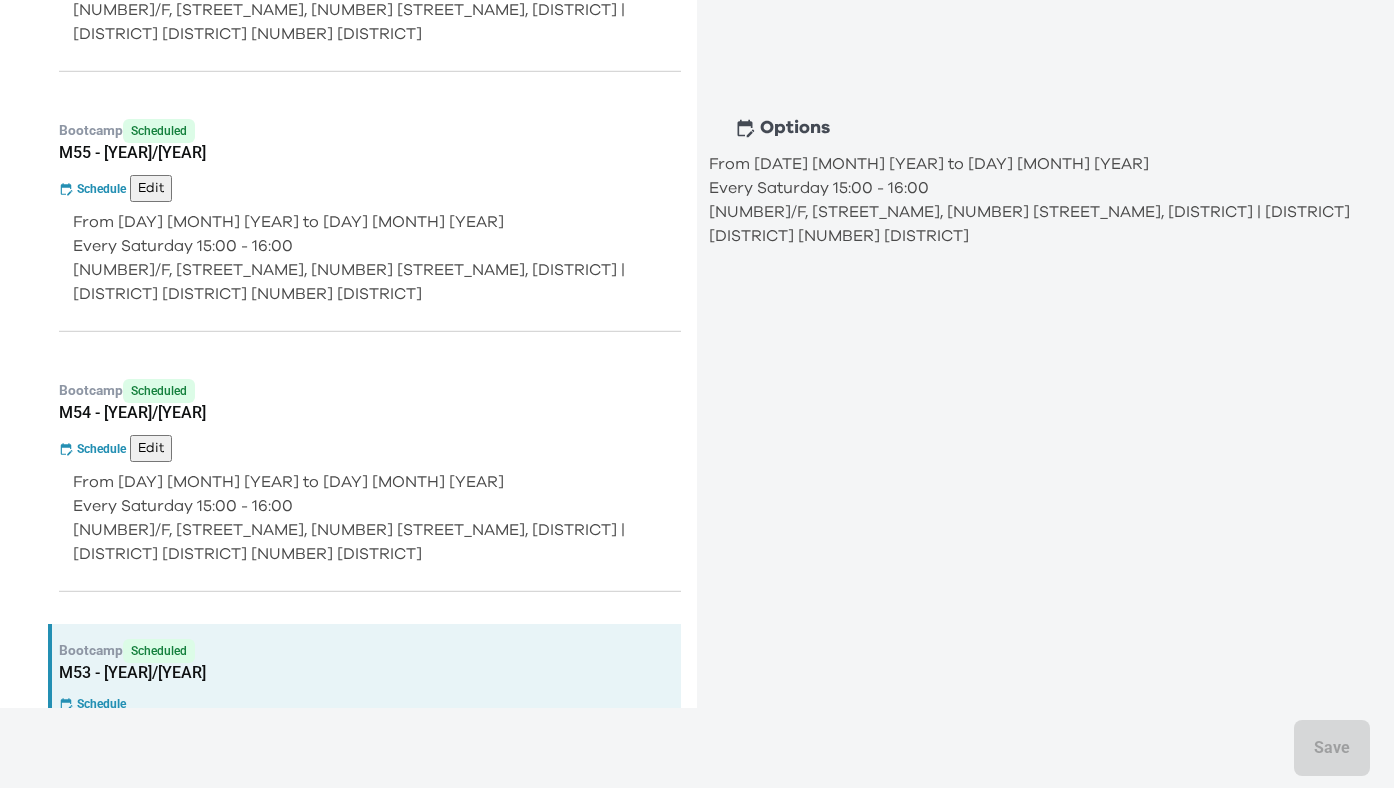 click on "Schedule Edit" at bounding box center (370, 448) 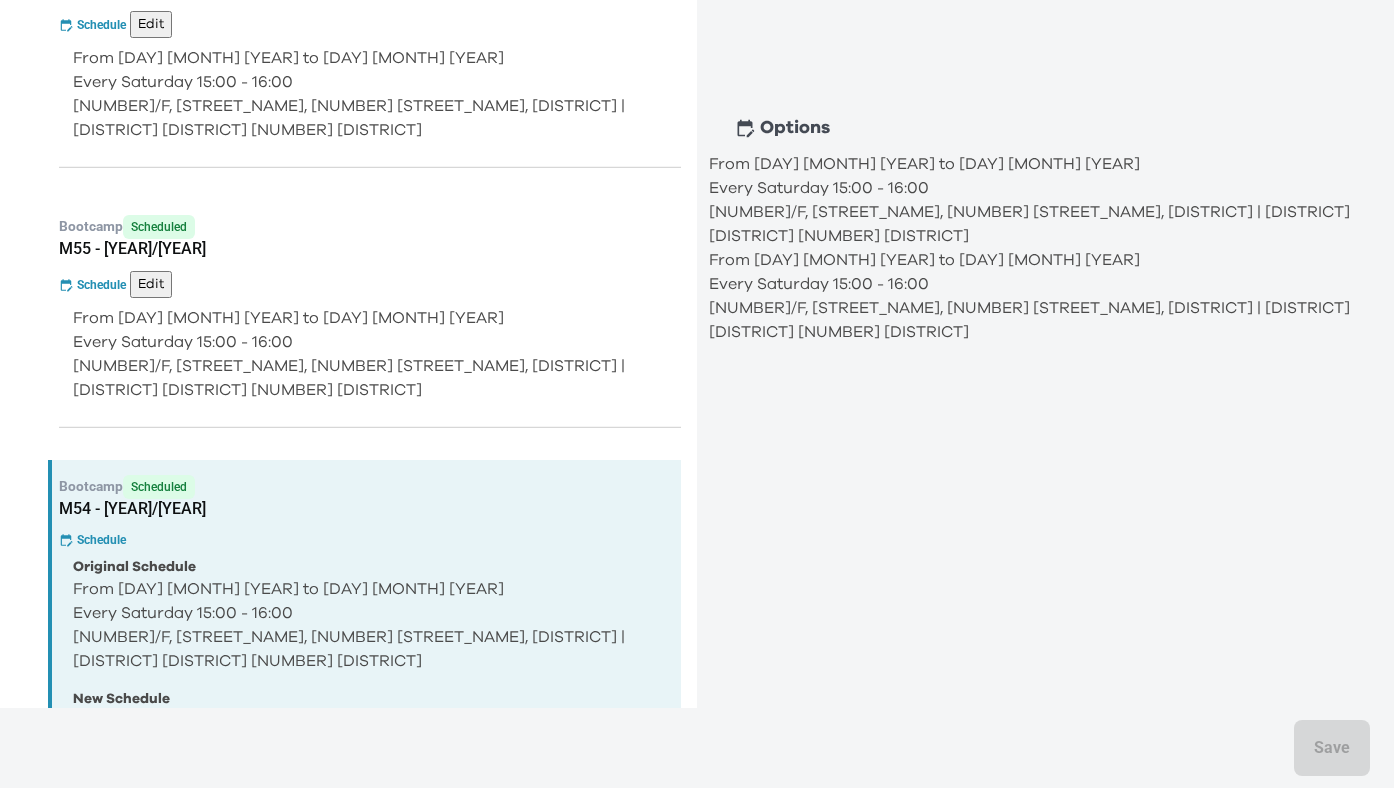 scroll, scrollTop: 1324, scrollLeft: 0, axis: vertical 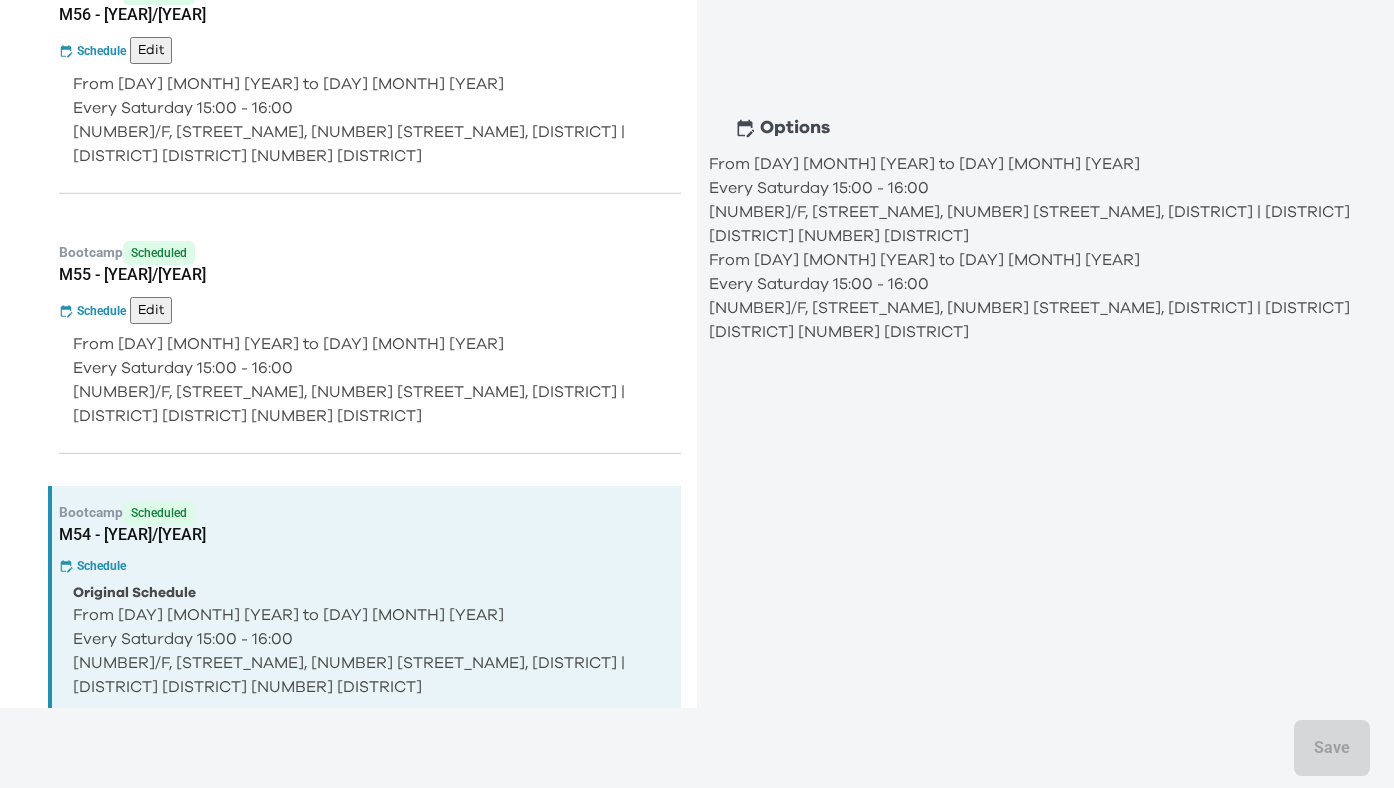 click on "Every Saturday 15:00 - 16:00" at bounding box center [370, 368] 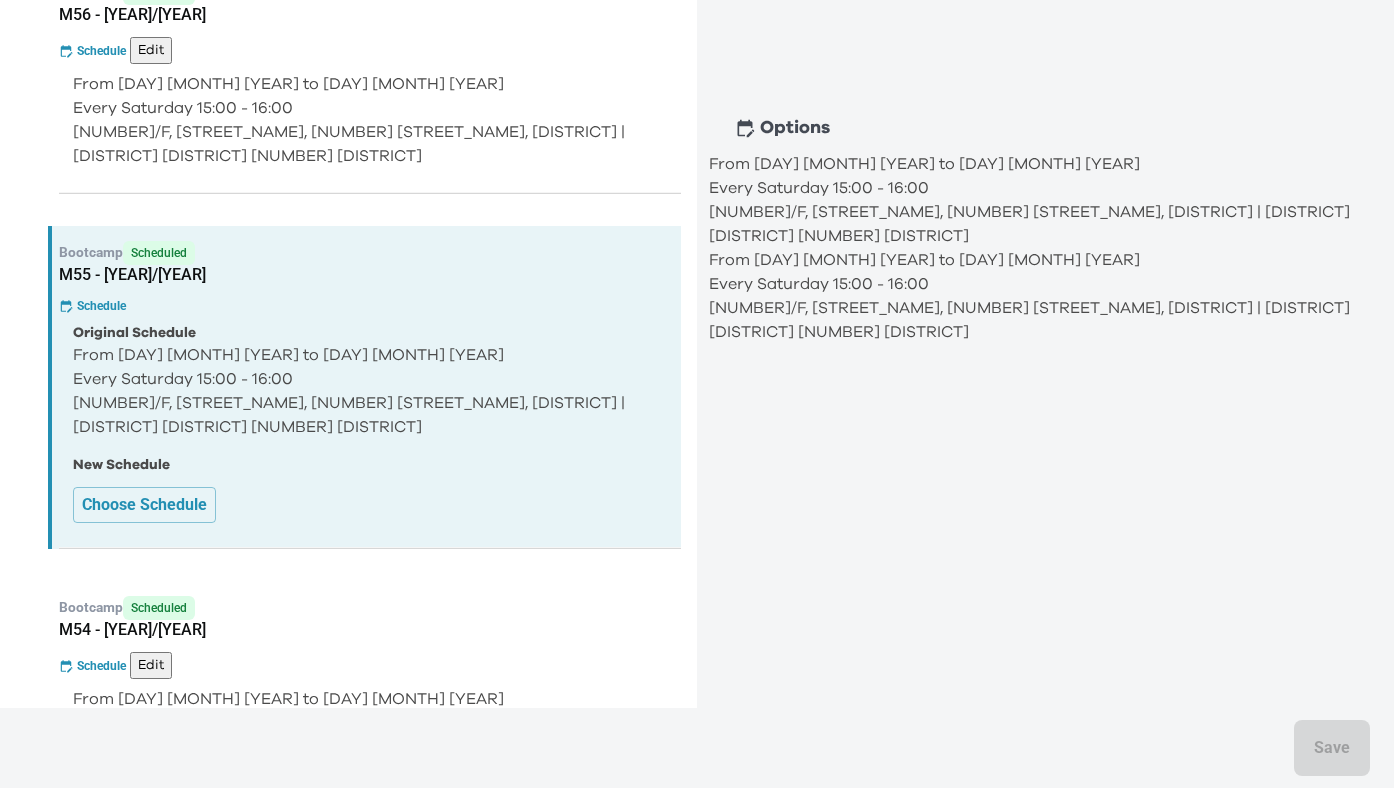 click on "[NUMBER]/F, [BUILDING_NAME], [NUMBER] [STREET_NAME], [DISTRICT] | [CHINESE_ADDRESS]" at bounding box center [1035, 320] 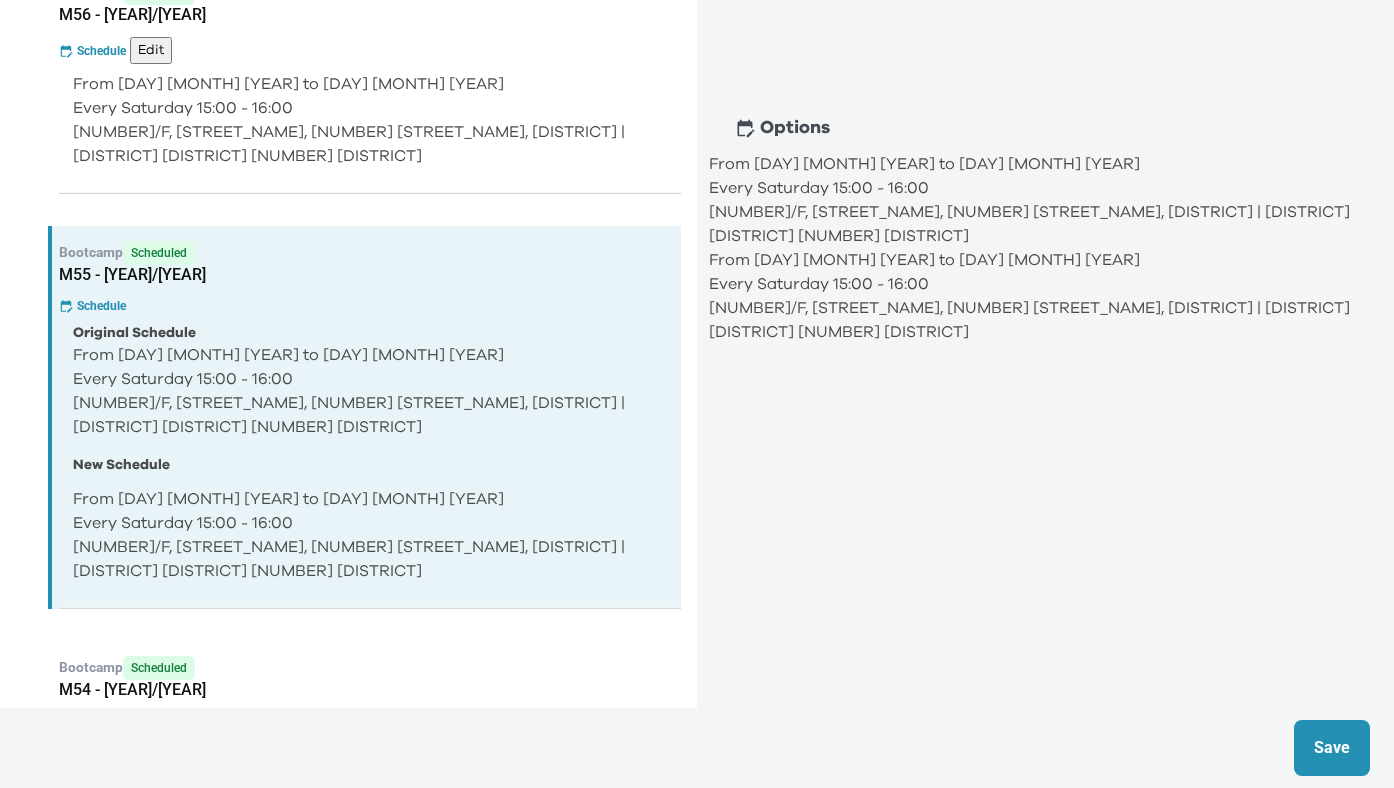 click on "Save" at bounding box center (1332, 748) 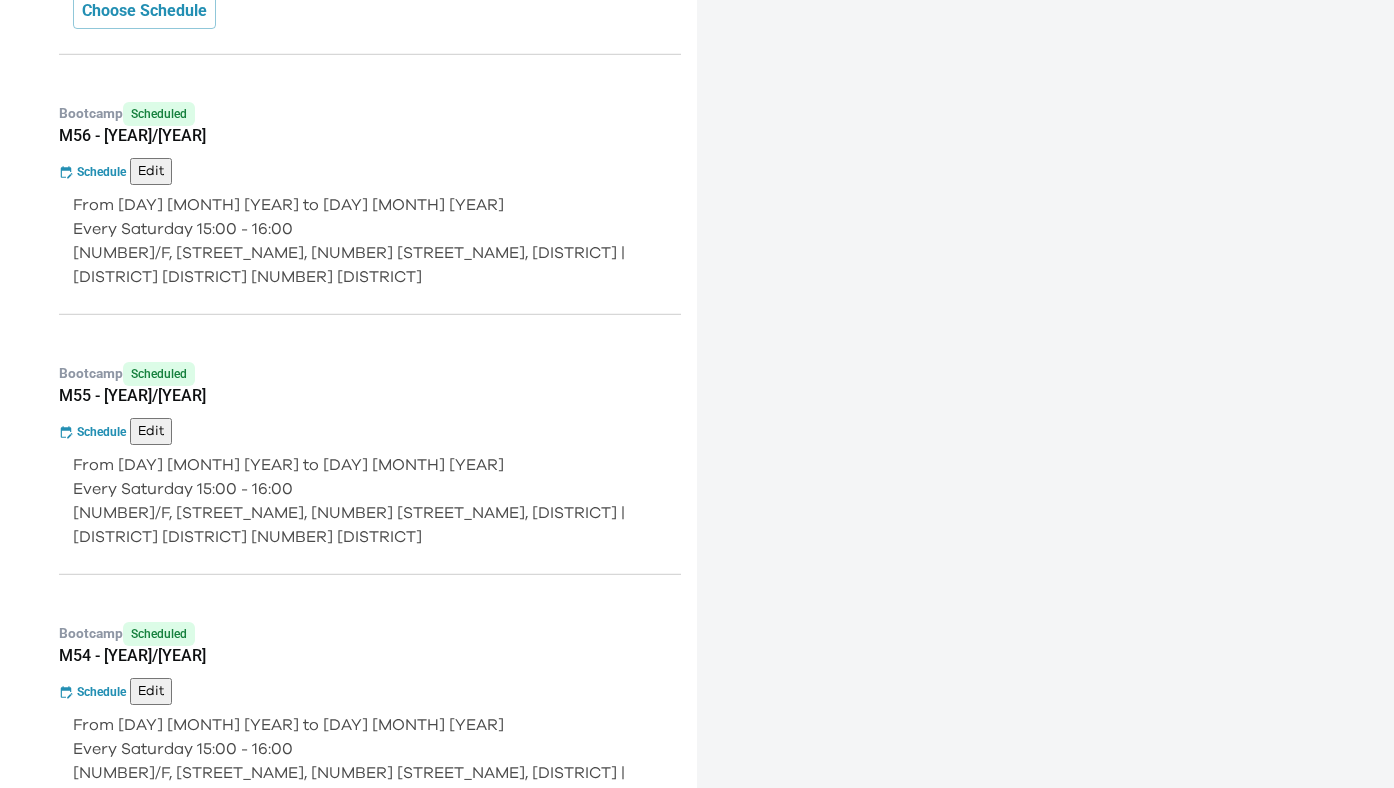 scroll, scrollTop: 1186, scrollLeft: 0, axis: vertical 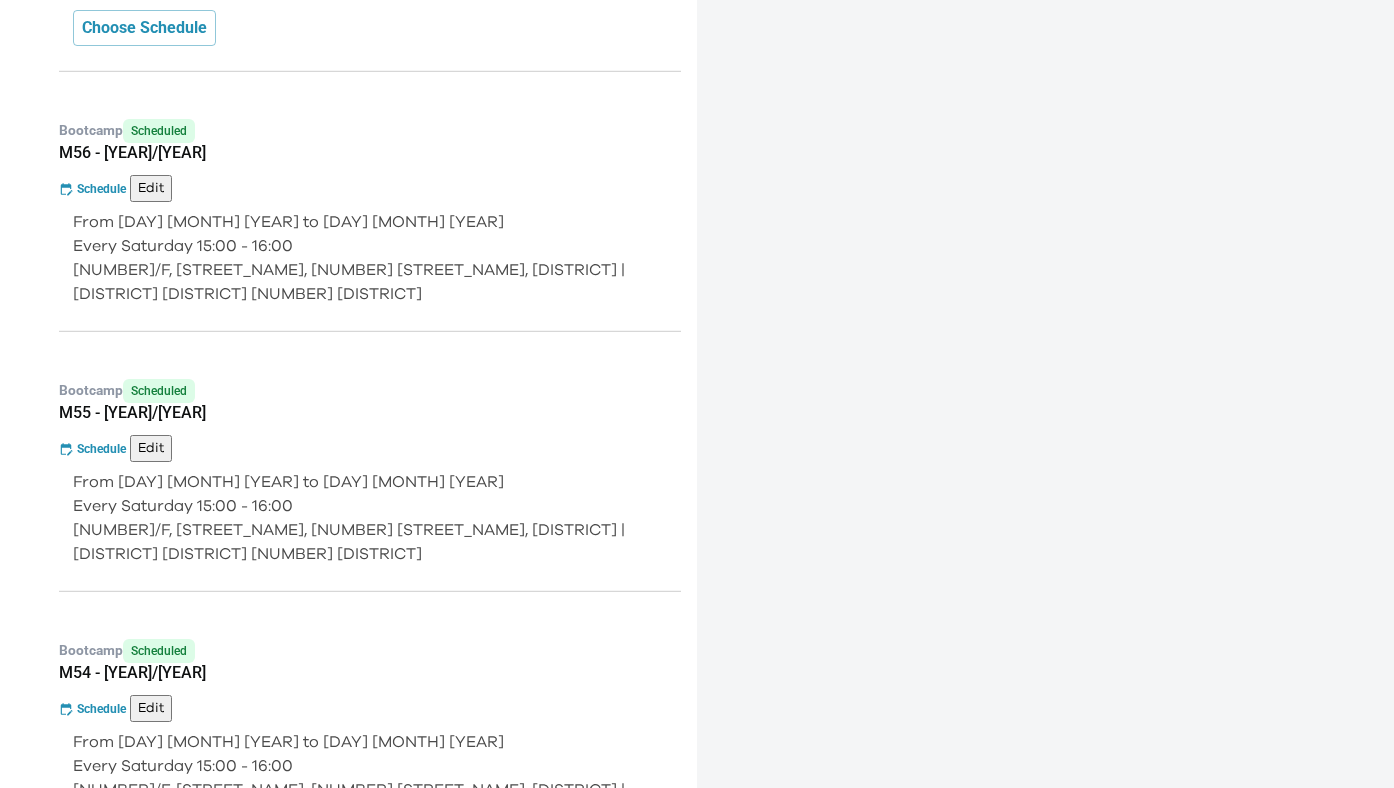click on "From 14 Feb 2026 to 14 Mar 2026" at bounding box center [370, 222] 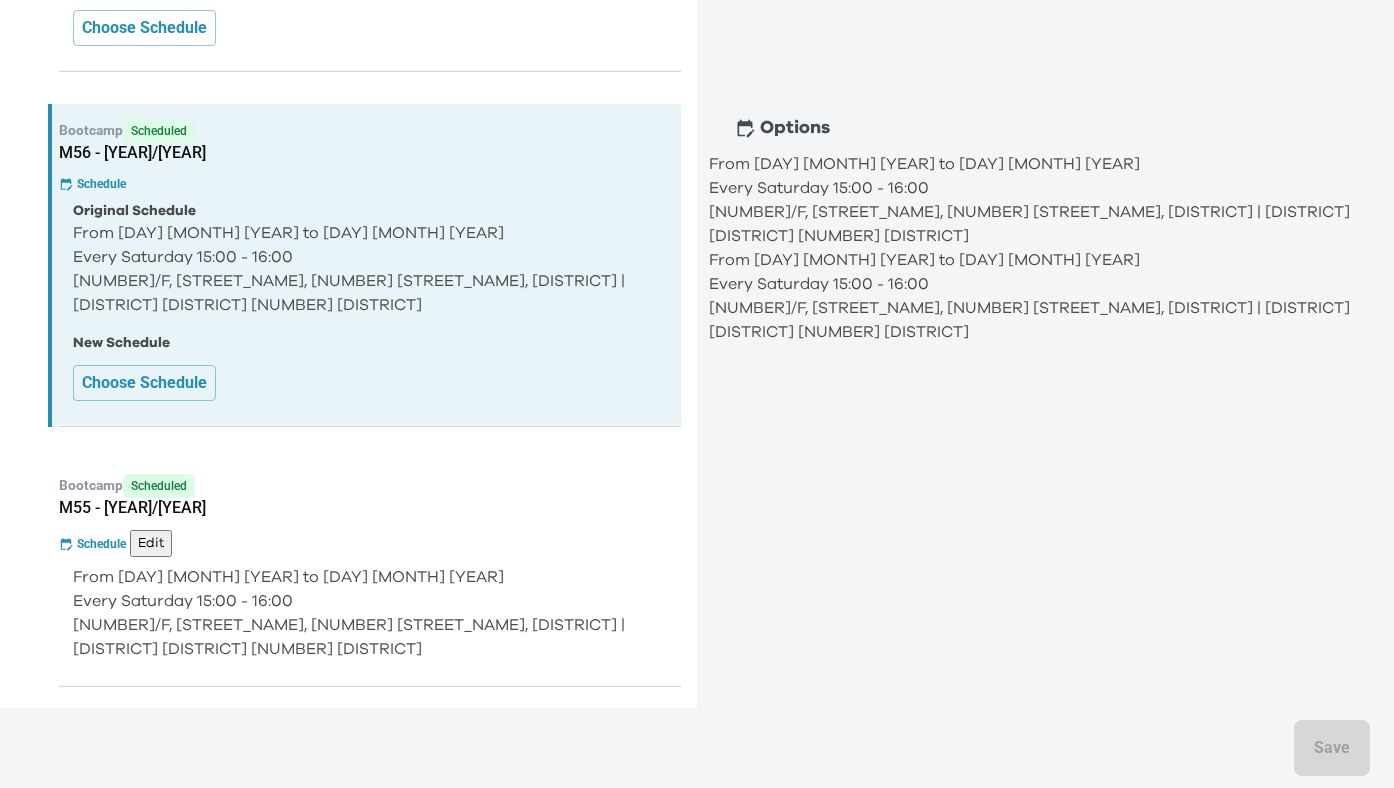 click on "[NUMBER]/F, [BUILDING_NAME], [NUMBER] [STREET_NAME], [DISTRICT] | [CHINESE_ADDRESS]" at bounding box center (1035, 320) 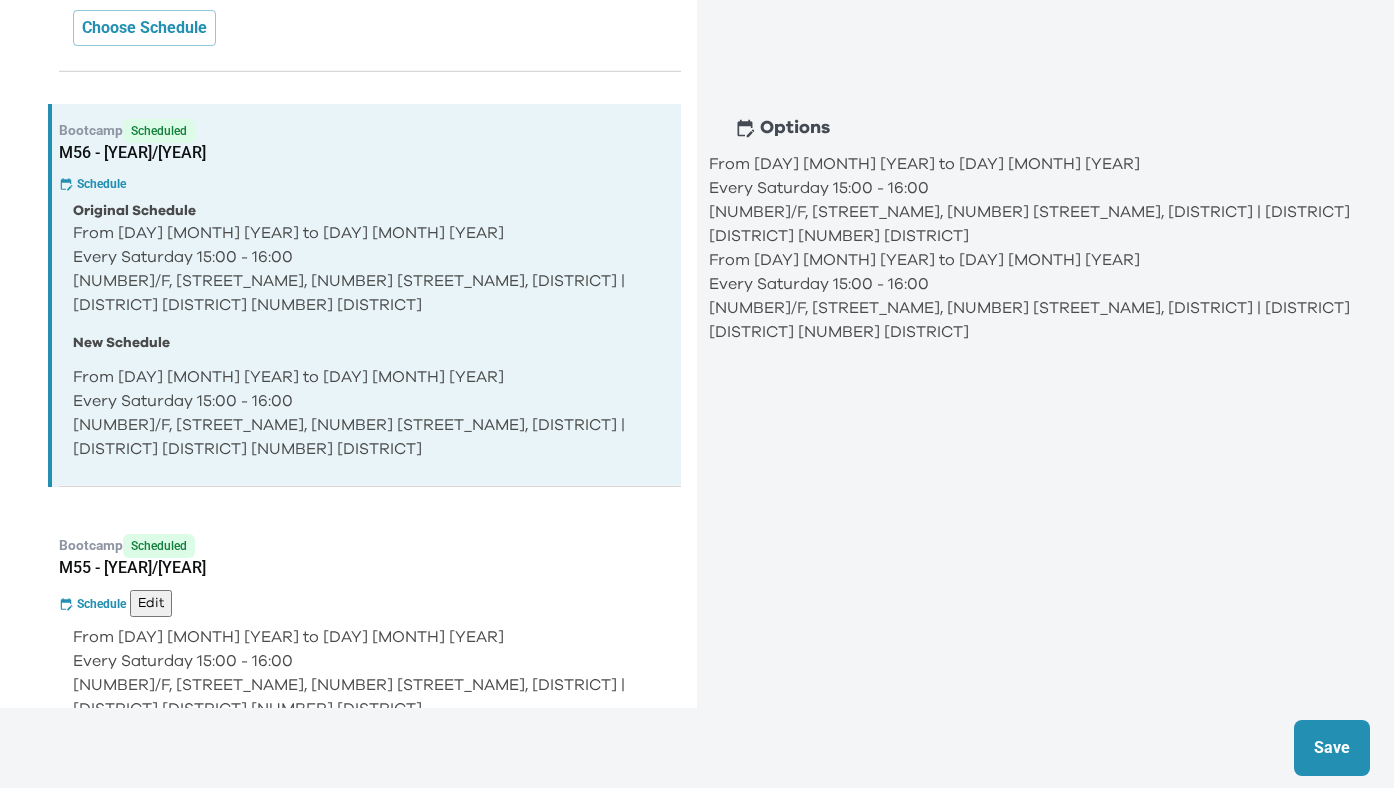 click on "Save" at bounding box center (1332, 748) 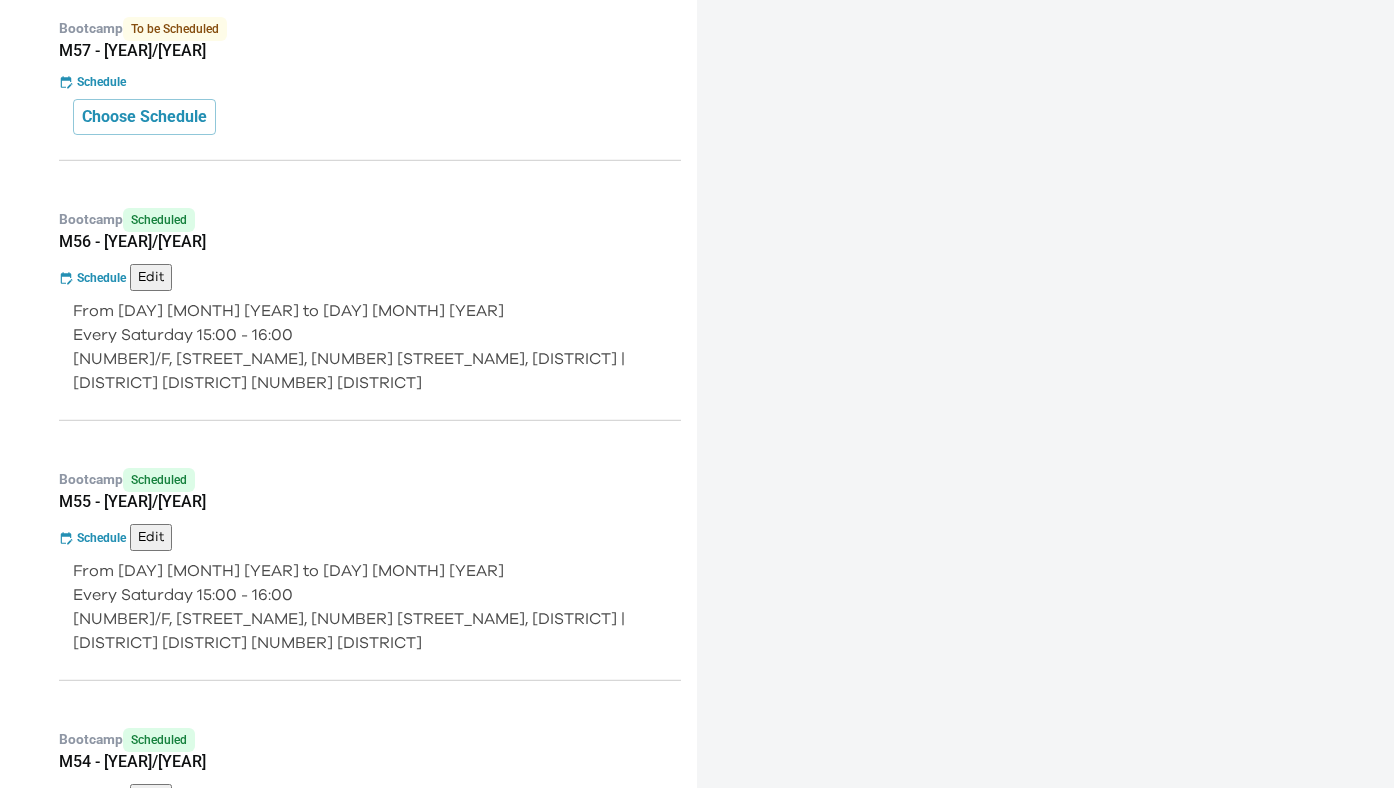 scroll, scrollTop: 1005, scrollLeft: 0, axis: vertical 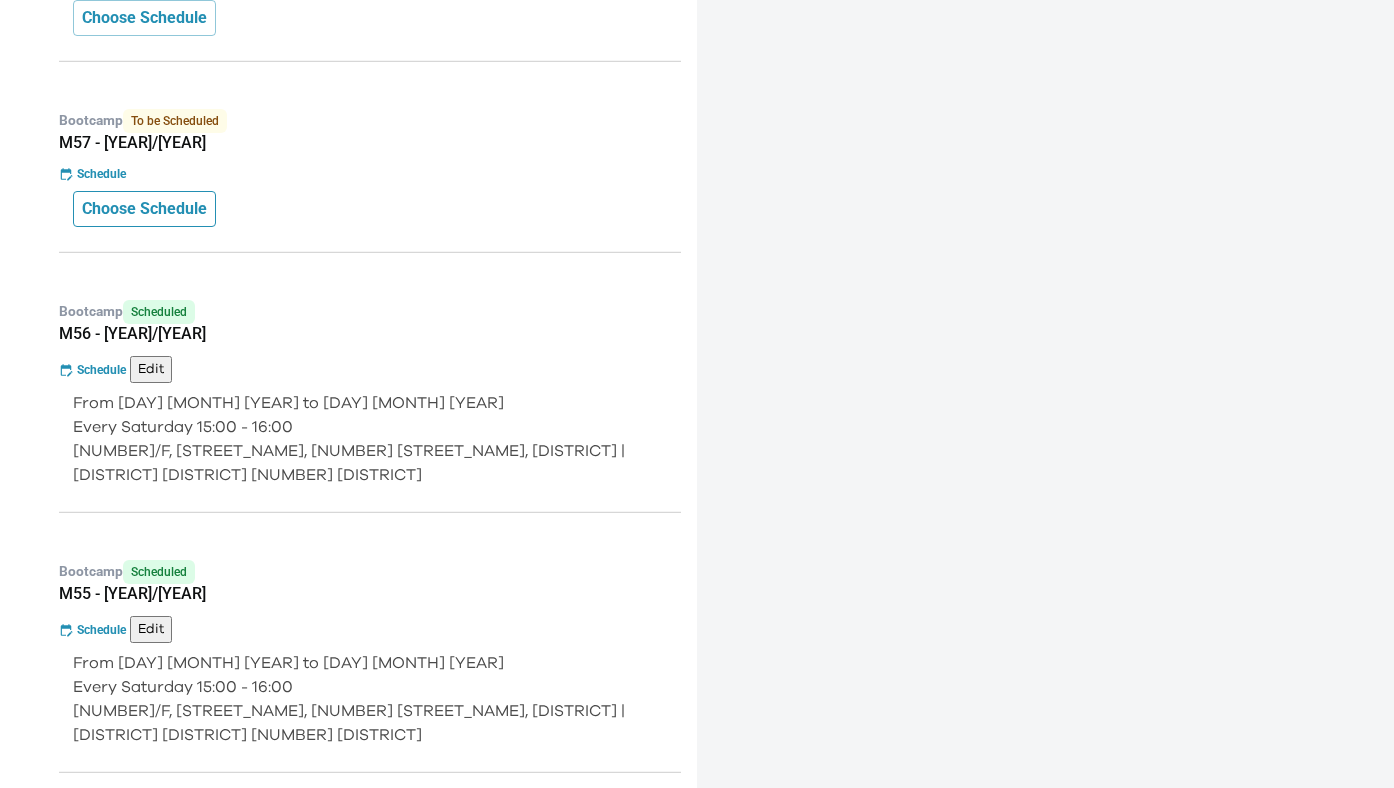 click on "Choose Schedule" at bounding box center [144, 209] 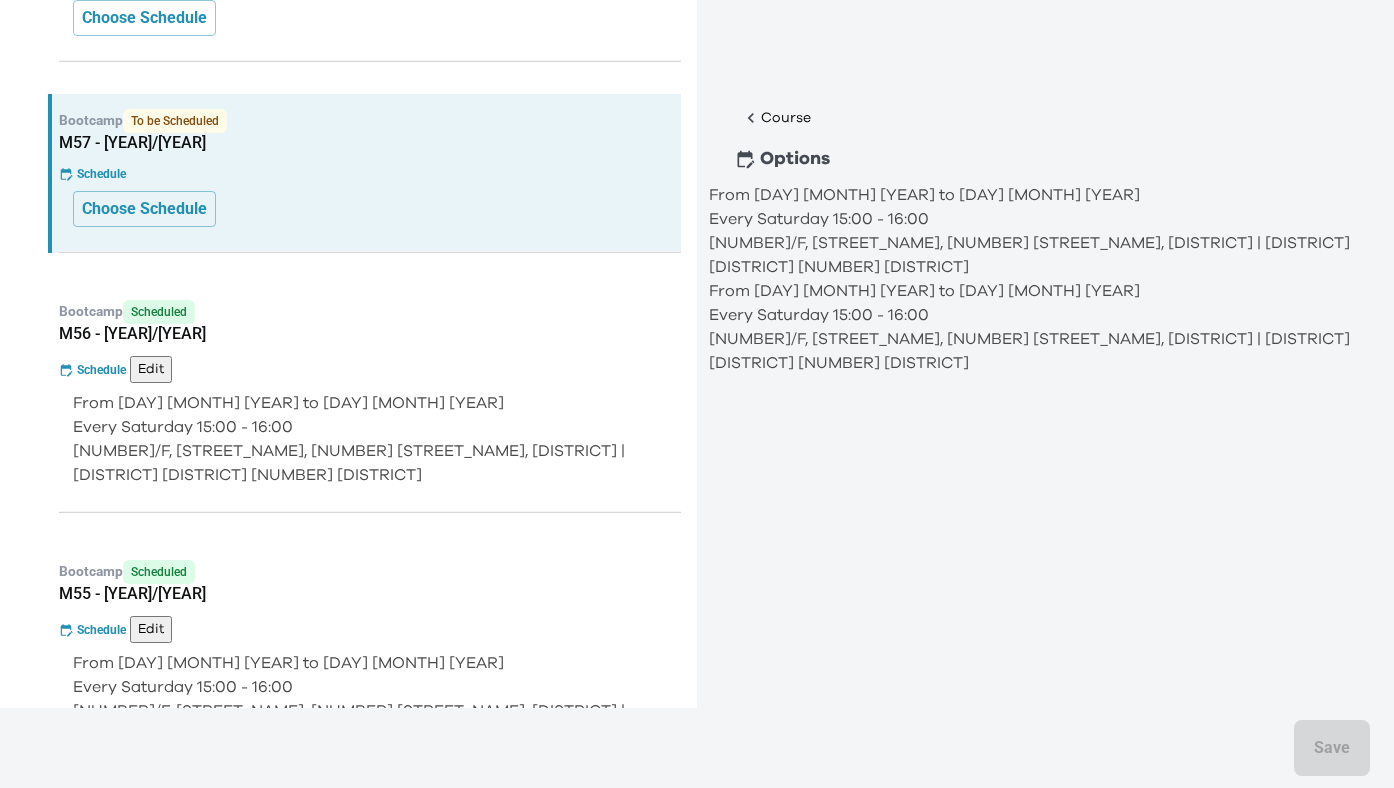 click on "to" at bounding box center (947, 291) 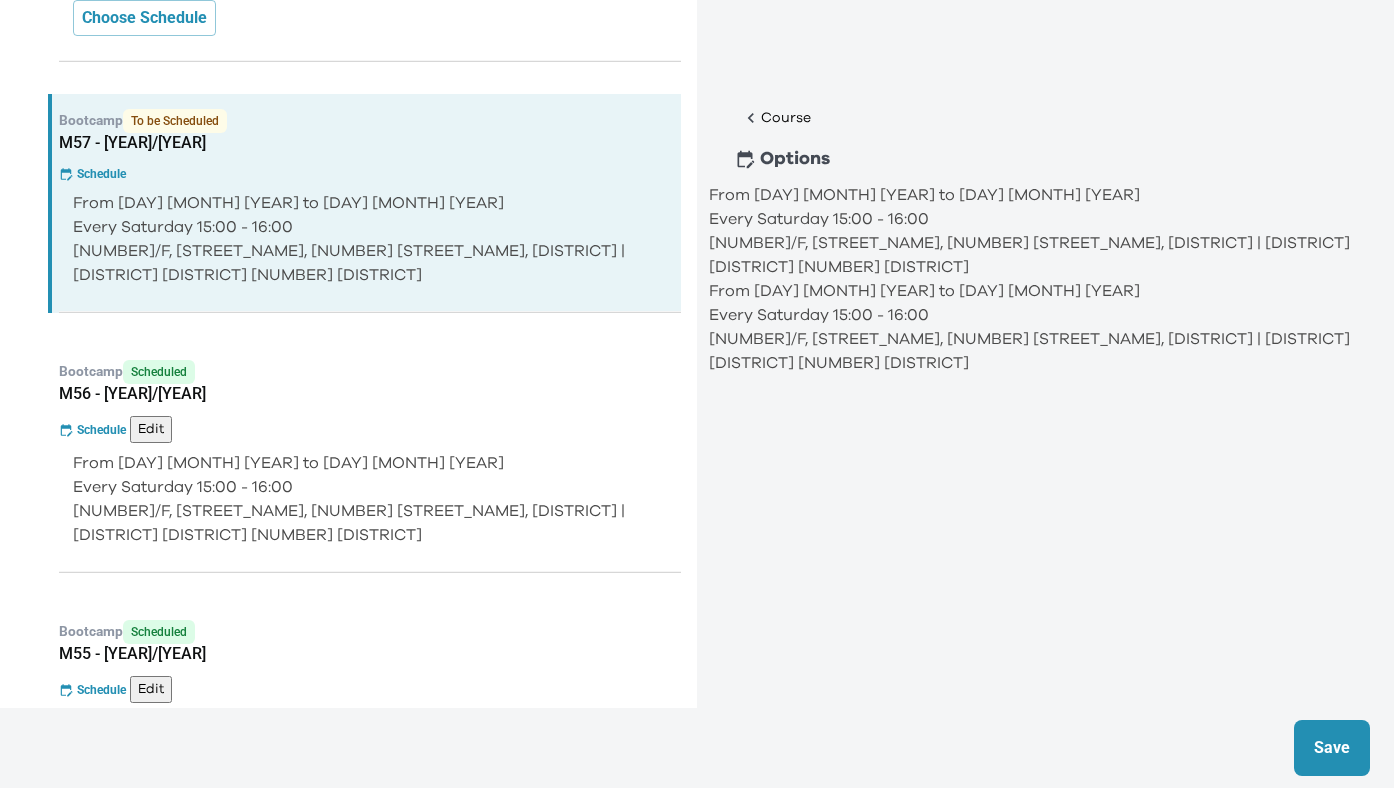 click on "Save" at bounding box center [1332, 748] 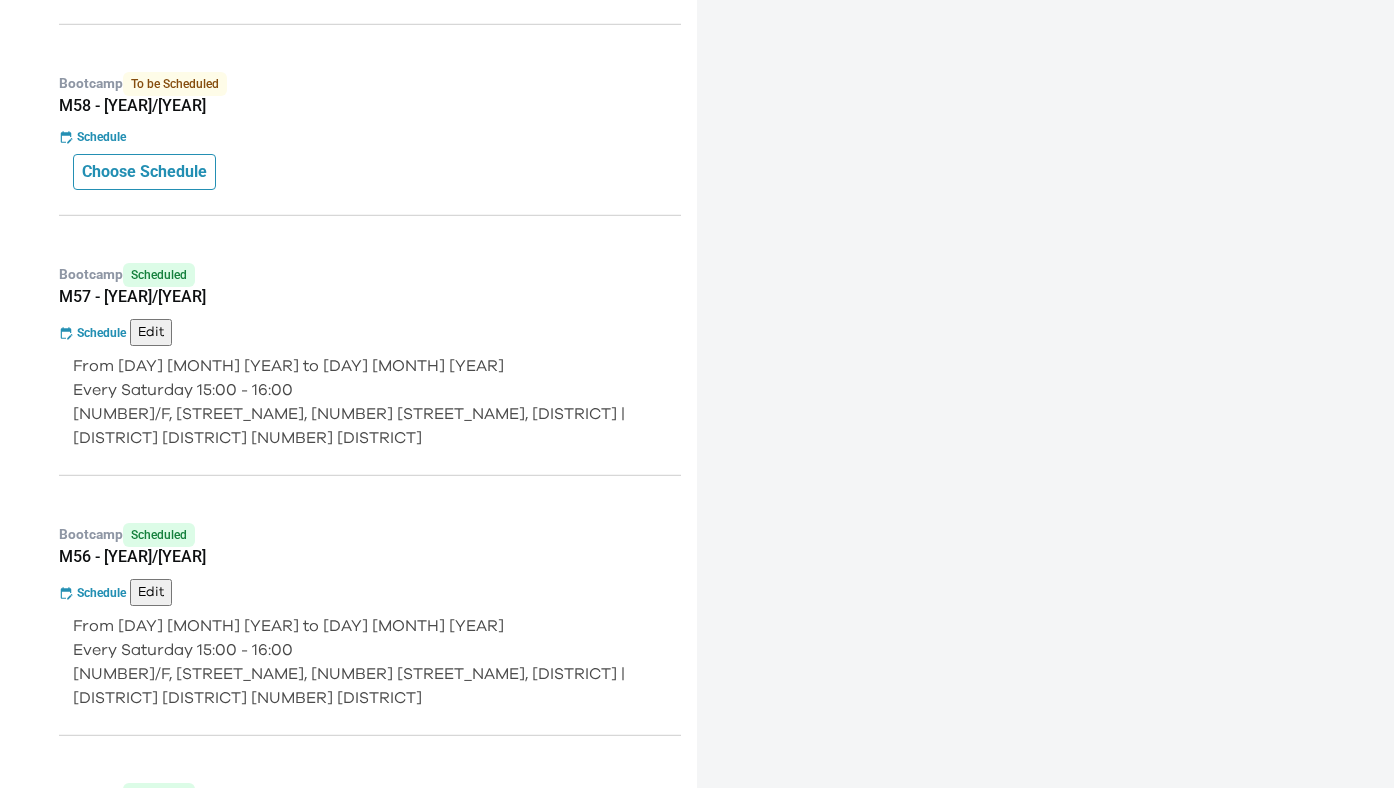 scroll, scrollTop: 850, scrollLeft: 0, axis: vertical 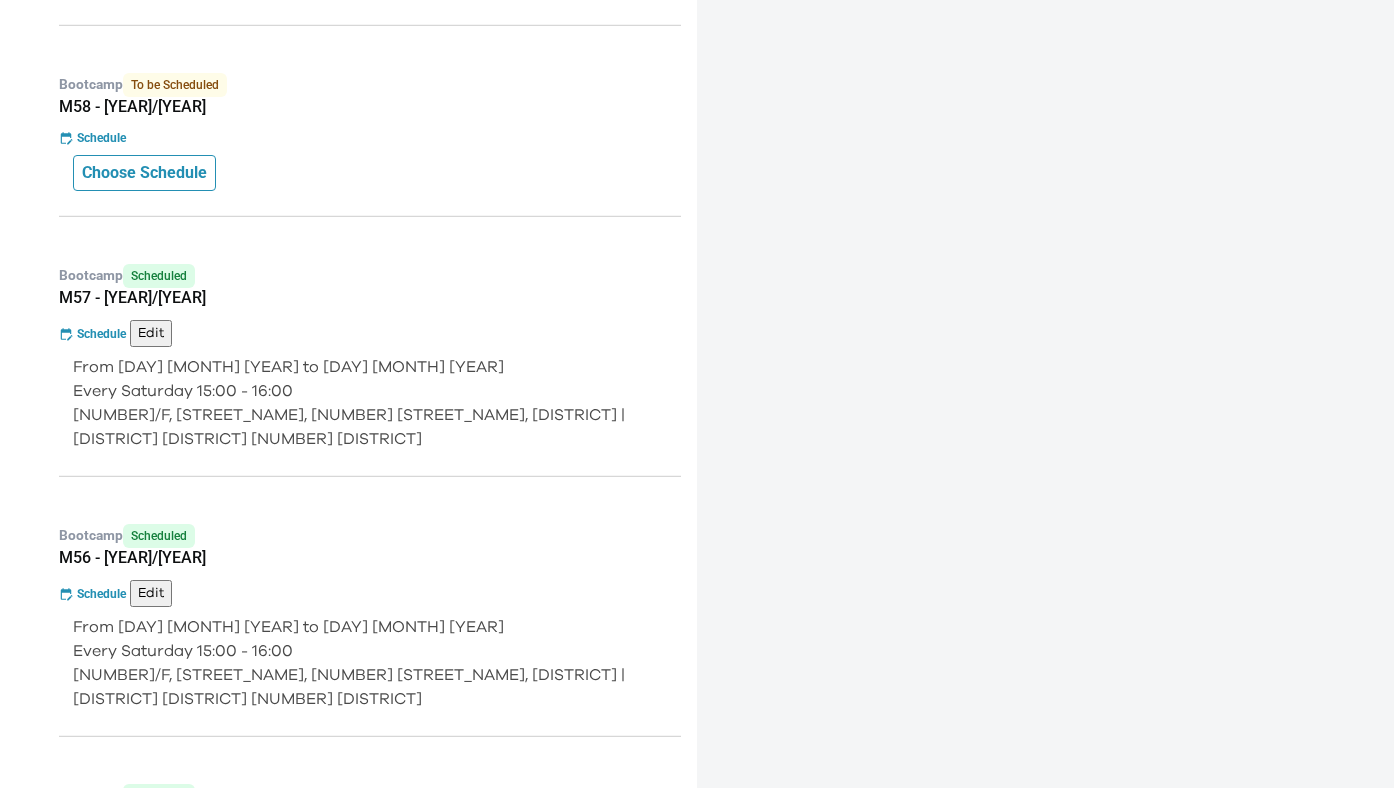 click on "Choose Schedule" at bounding box center (144, 173) 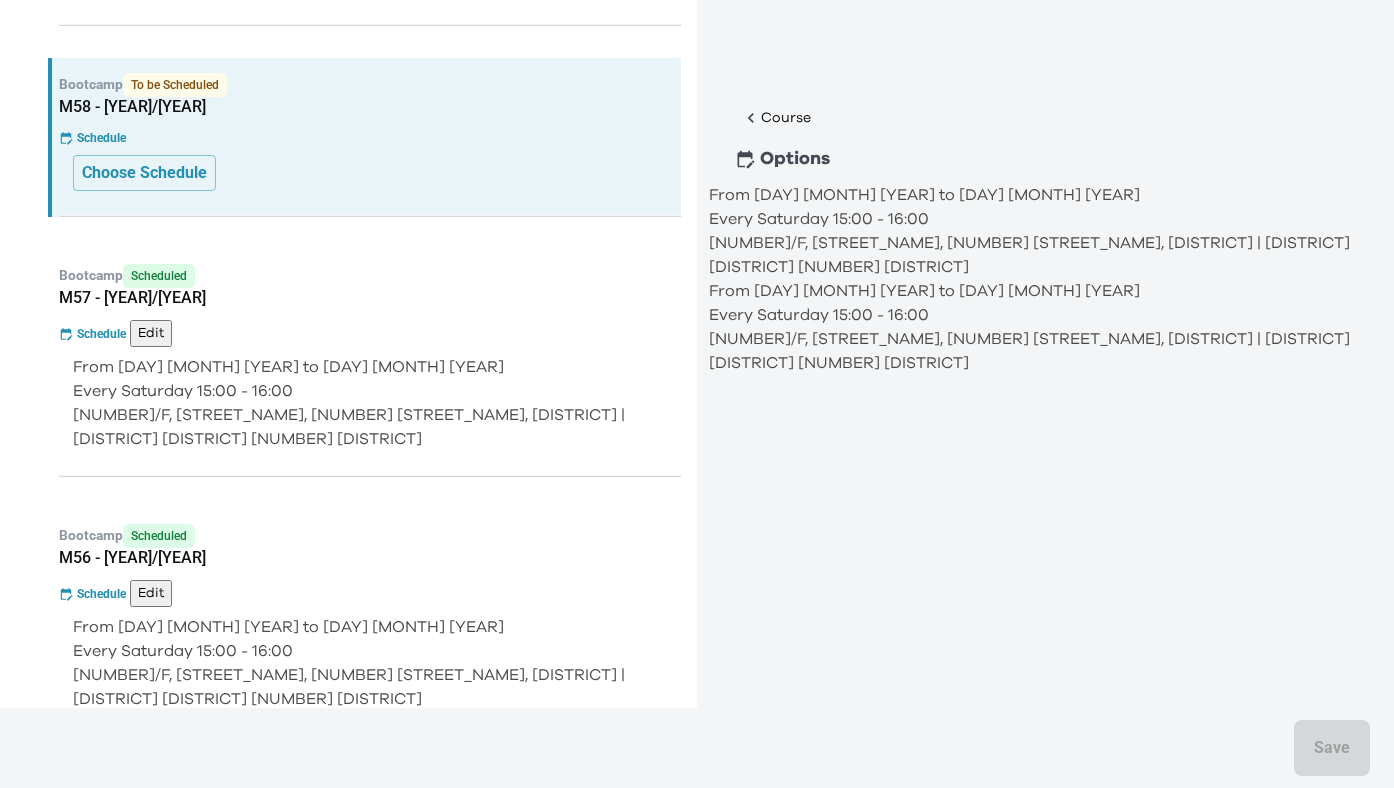click on "[NUMBER]/F, [BUILDING_NAME], [NUMBER] [STREET_NAME], [DISTRICT] | [CHINESE_ADDRESS]" at bounding box center (1035, 351) 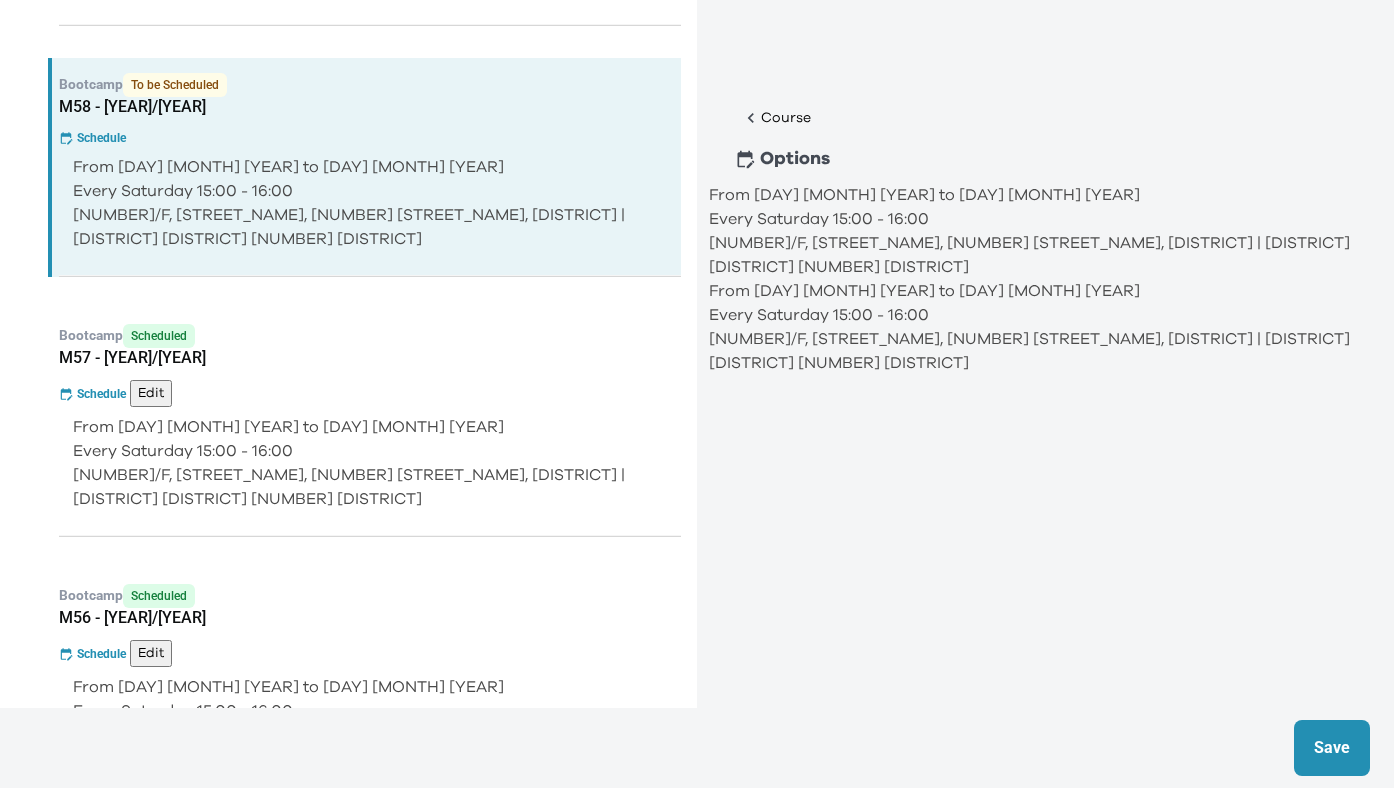 click on "Save" at bounding box center [1332, 748] 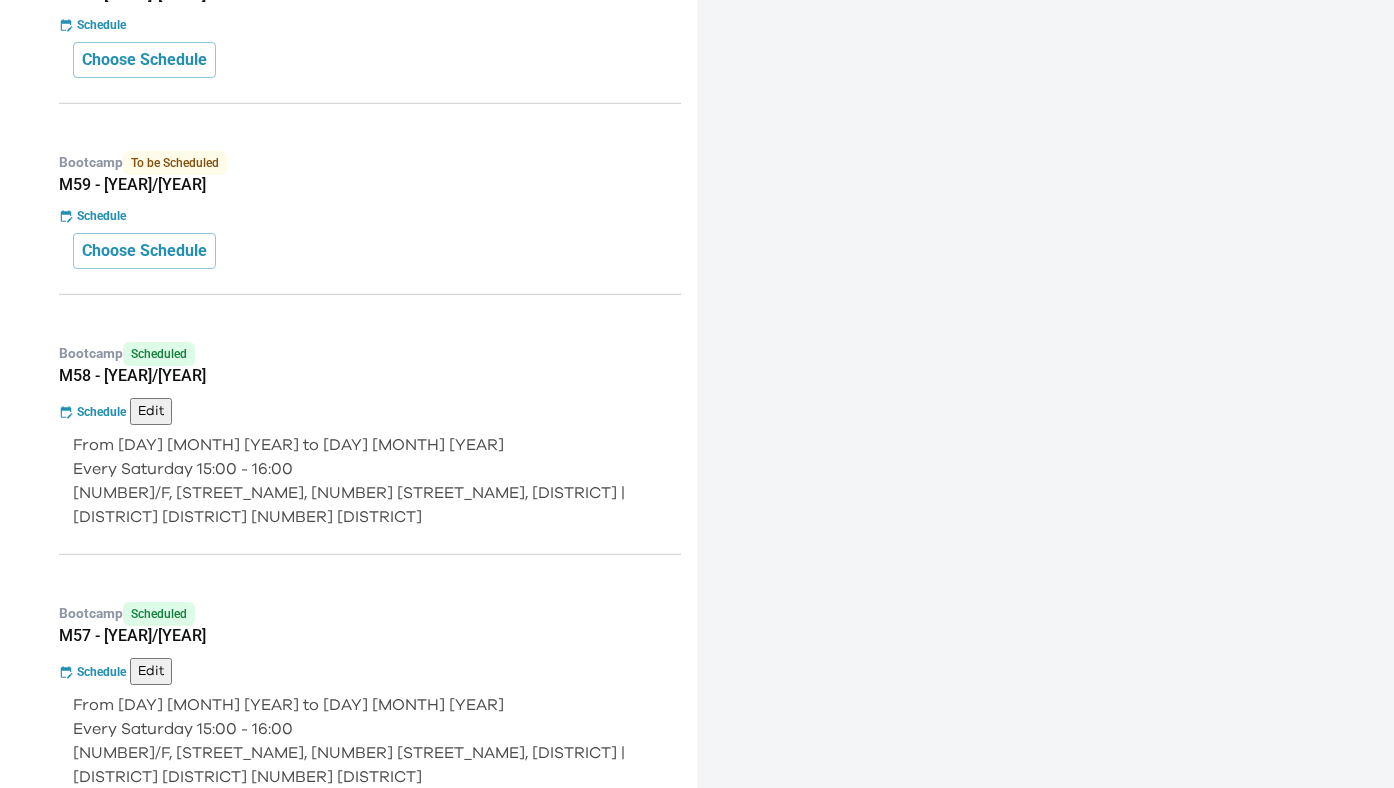 scroll, scrollTop: 581, scrollLeft: 0, axis: vertical 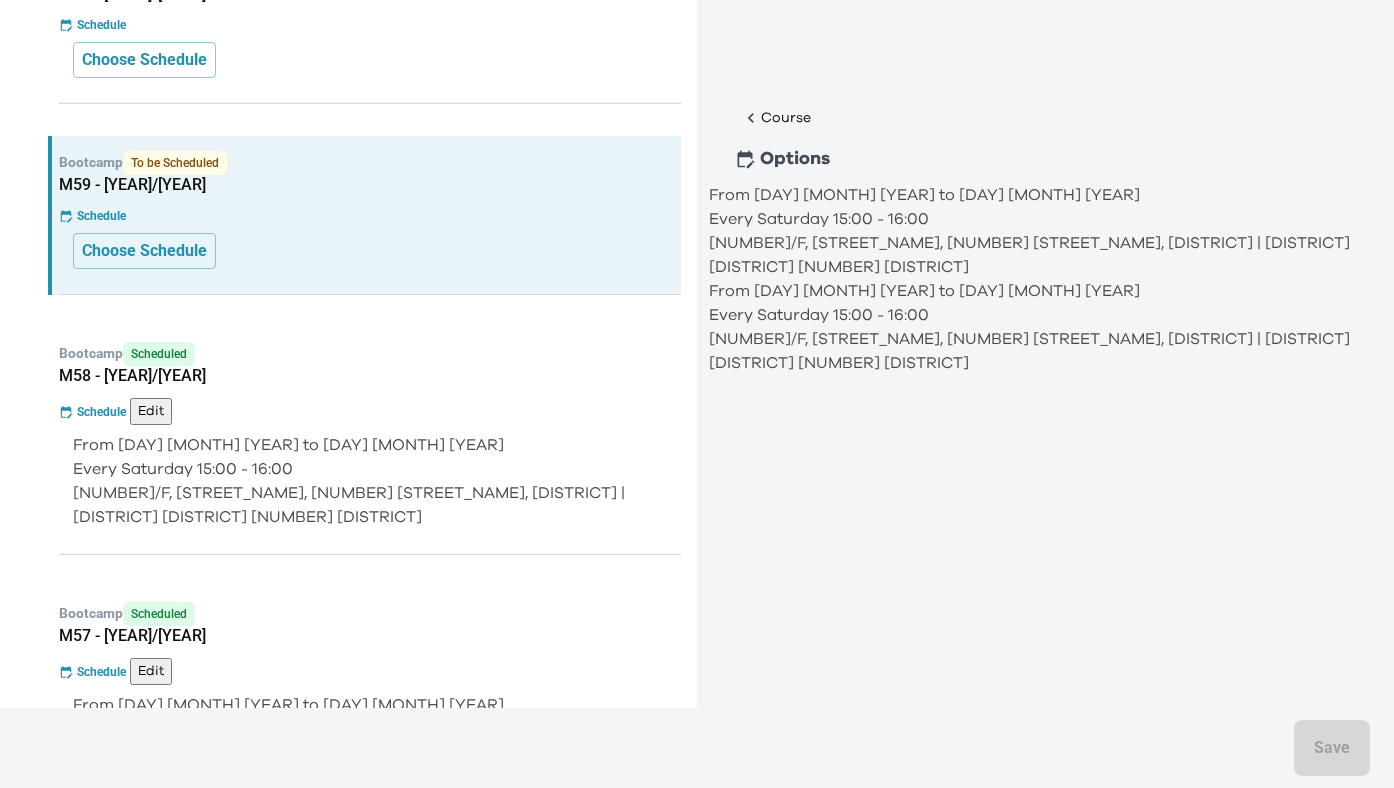 click on "[NUMBER]/F, [BUILDING_NAME], [NUMBER] [STREET_NAME], [DISTRICT] | [CHINESE_ADDRESS]" at bounding box center [1035, 351] 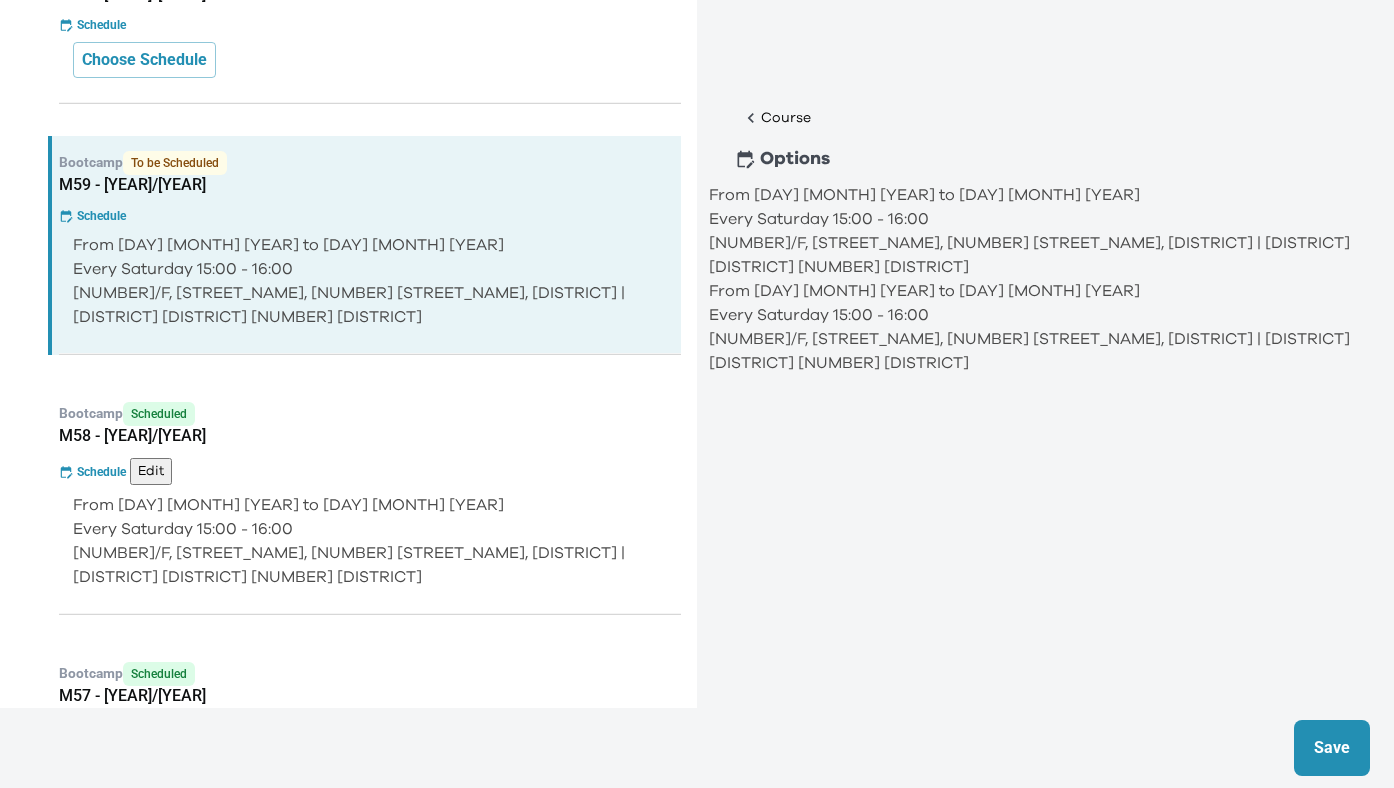 click on "Save" at bounding box center [1332, 748] 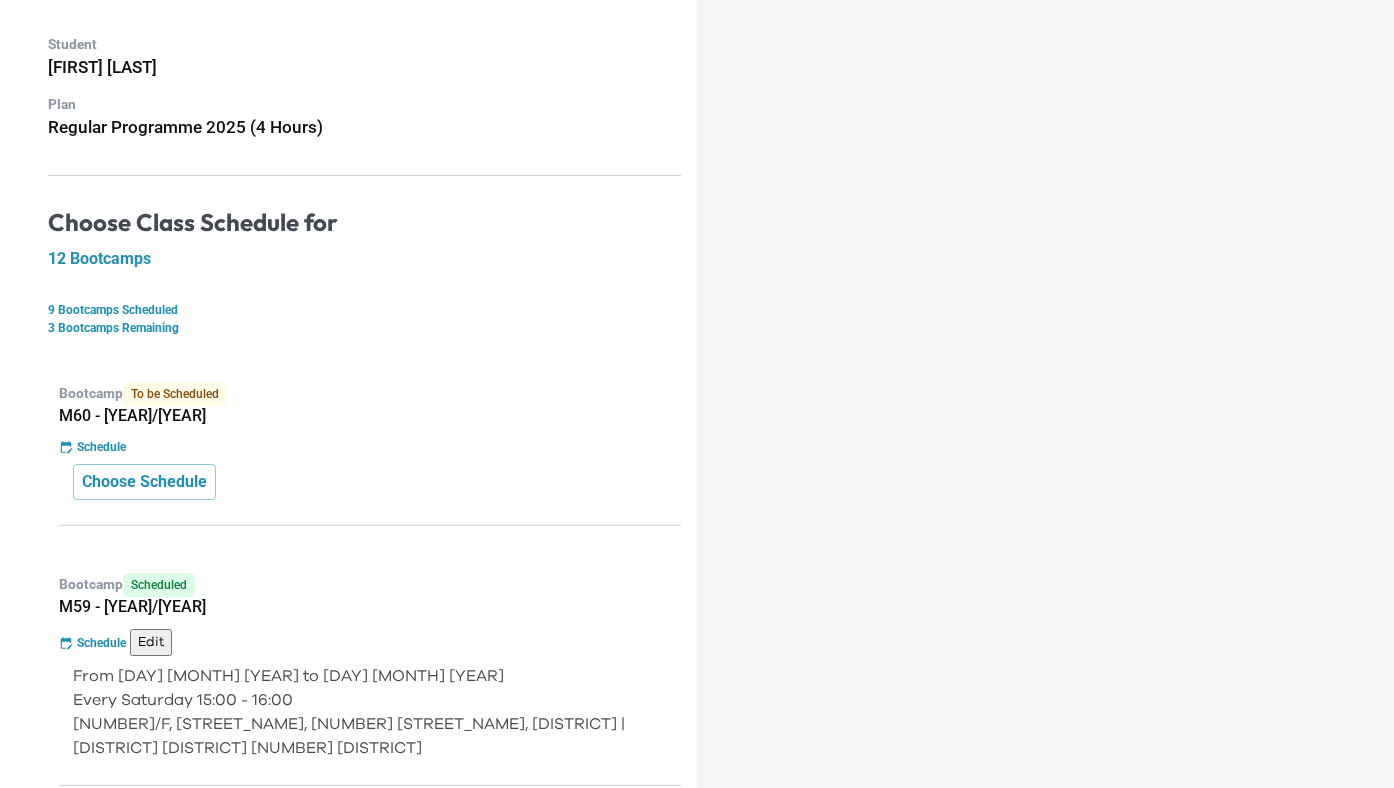 scroll, scrollTop: 158, scrollLeft: 0, axis: vertical 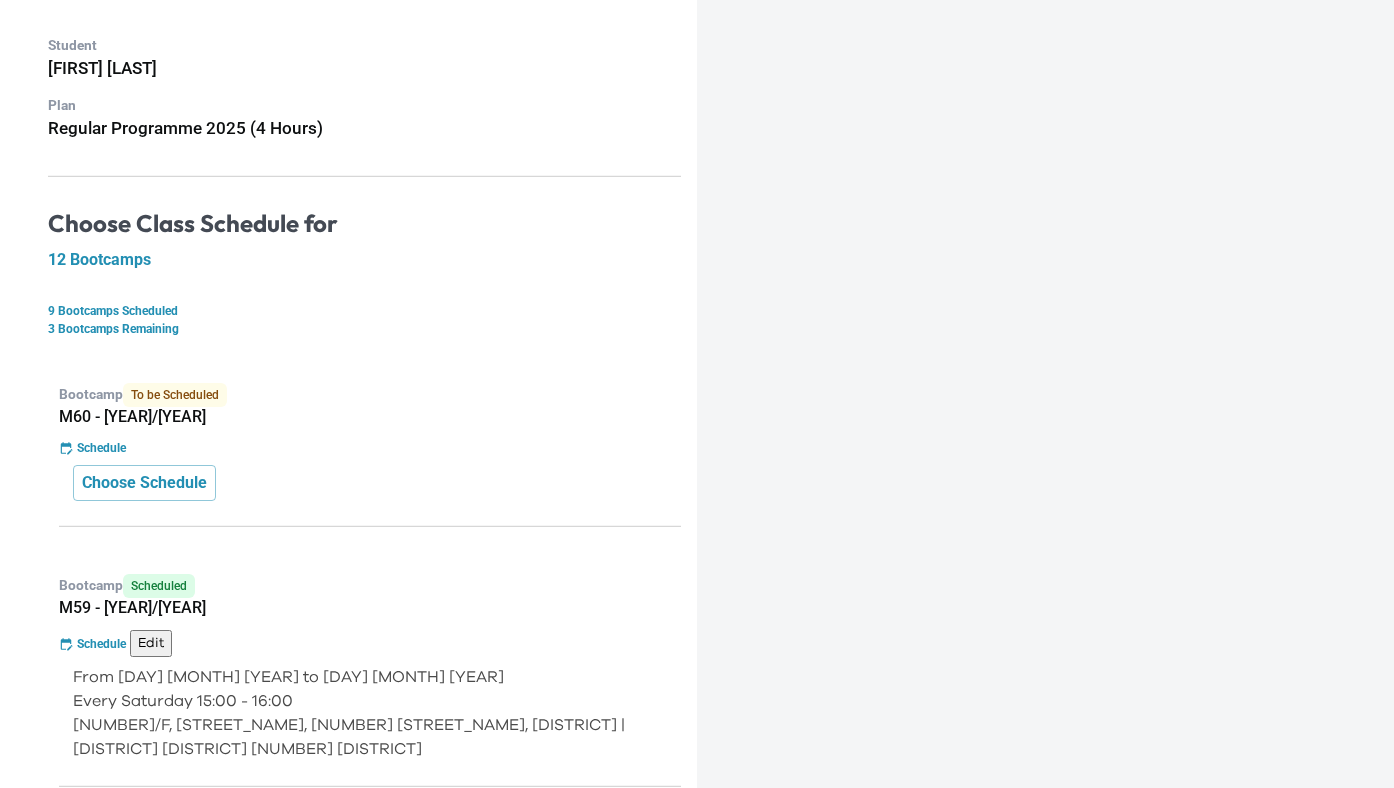 click on "Bootcamp  To be Scheduled" at bounding box center (370, 395) 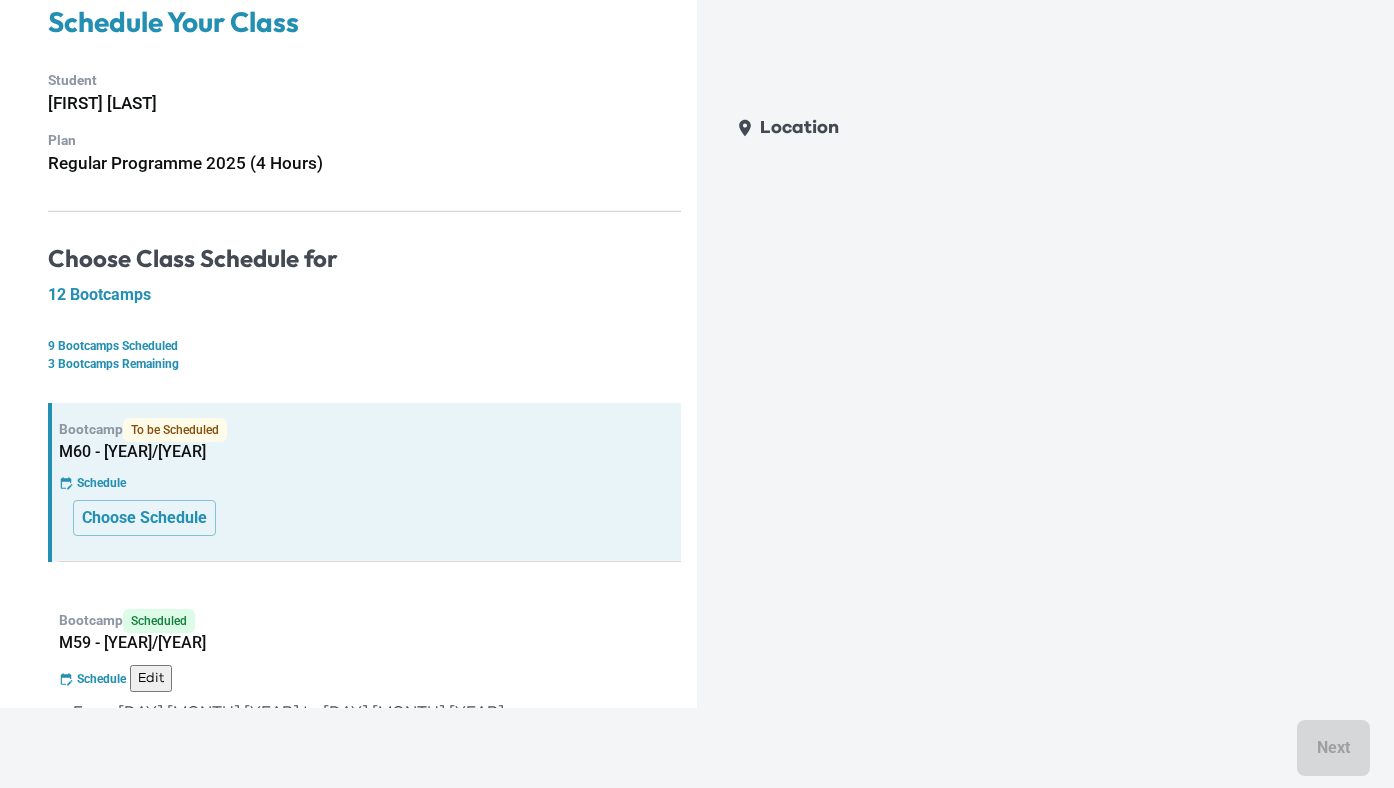 scroll, scrollTop: 0, scrollLeft: 0, axis: both 